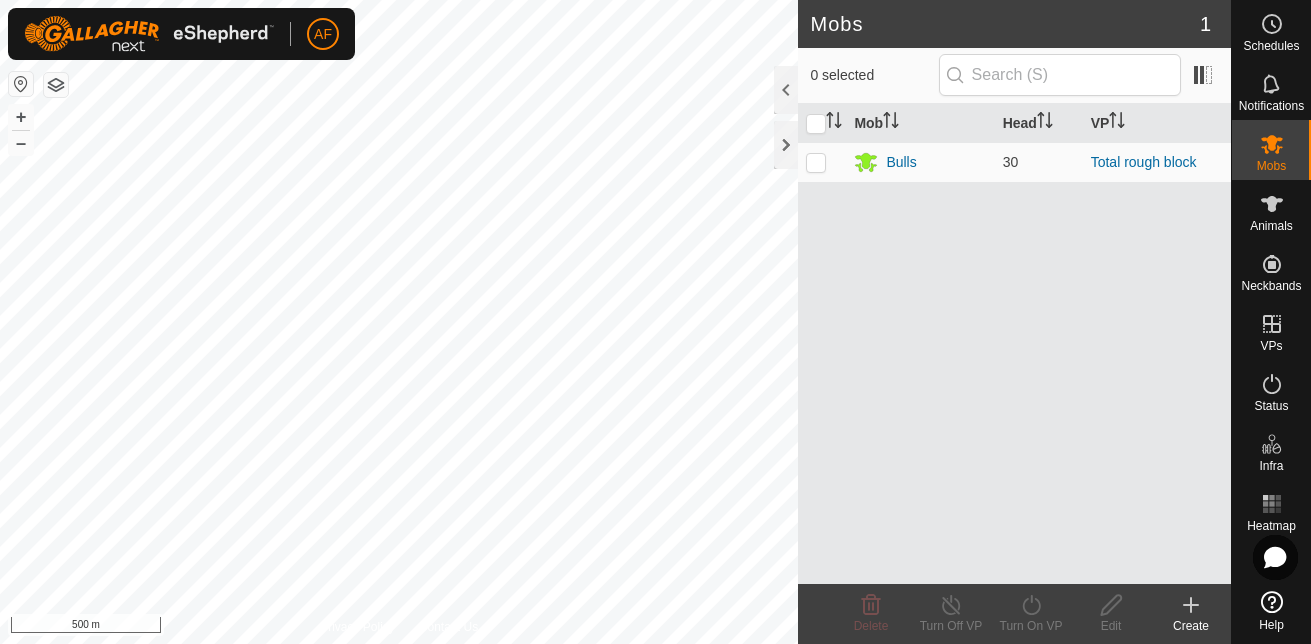 scroll, scrollTop: 0, scrollLeft: 0, axis: both 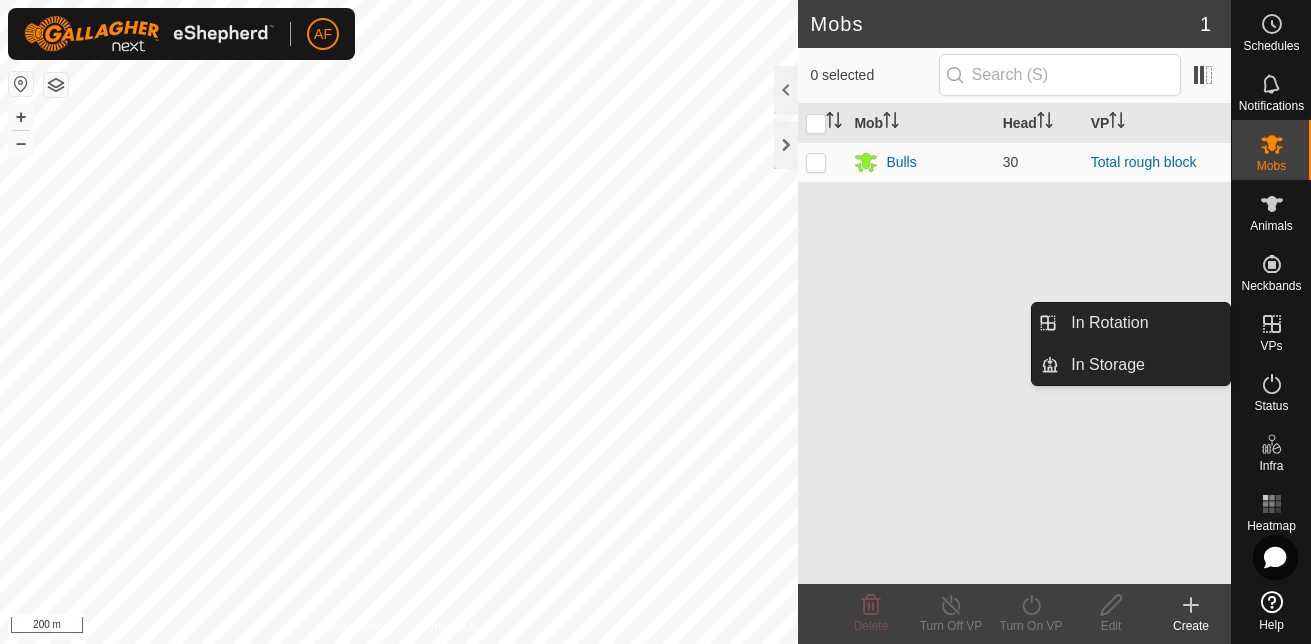 click 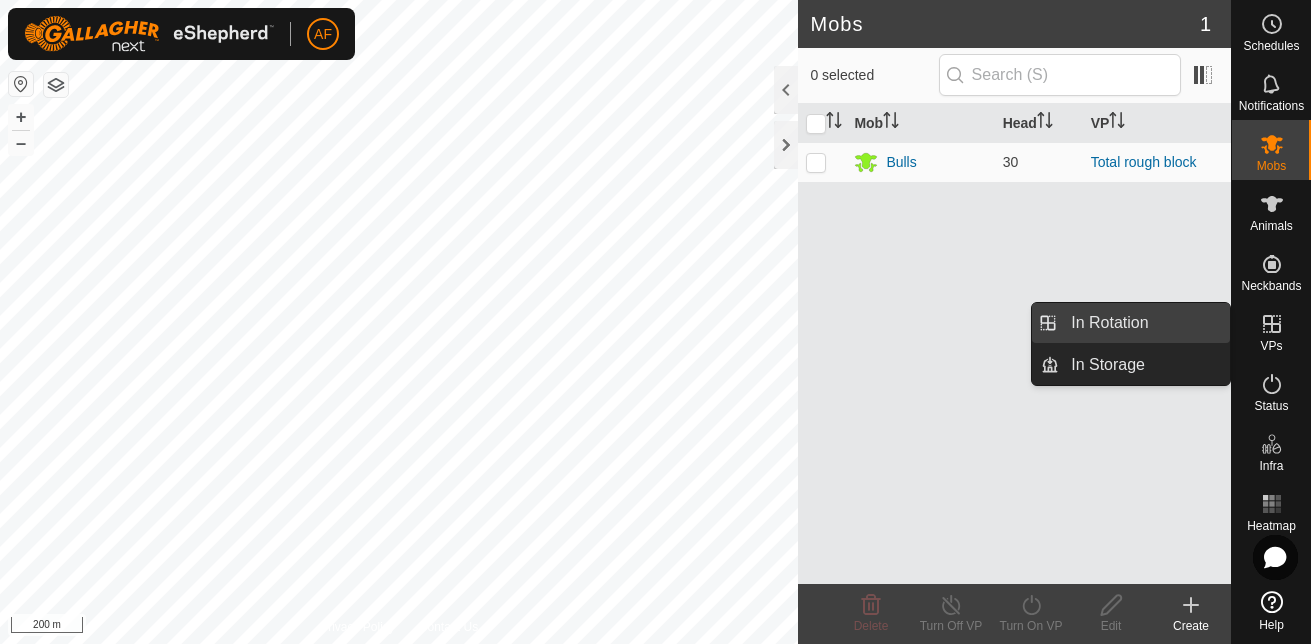 click on "In Rotation" at bounding box center (1144, 323) 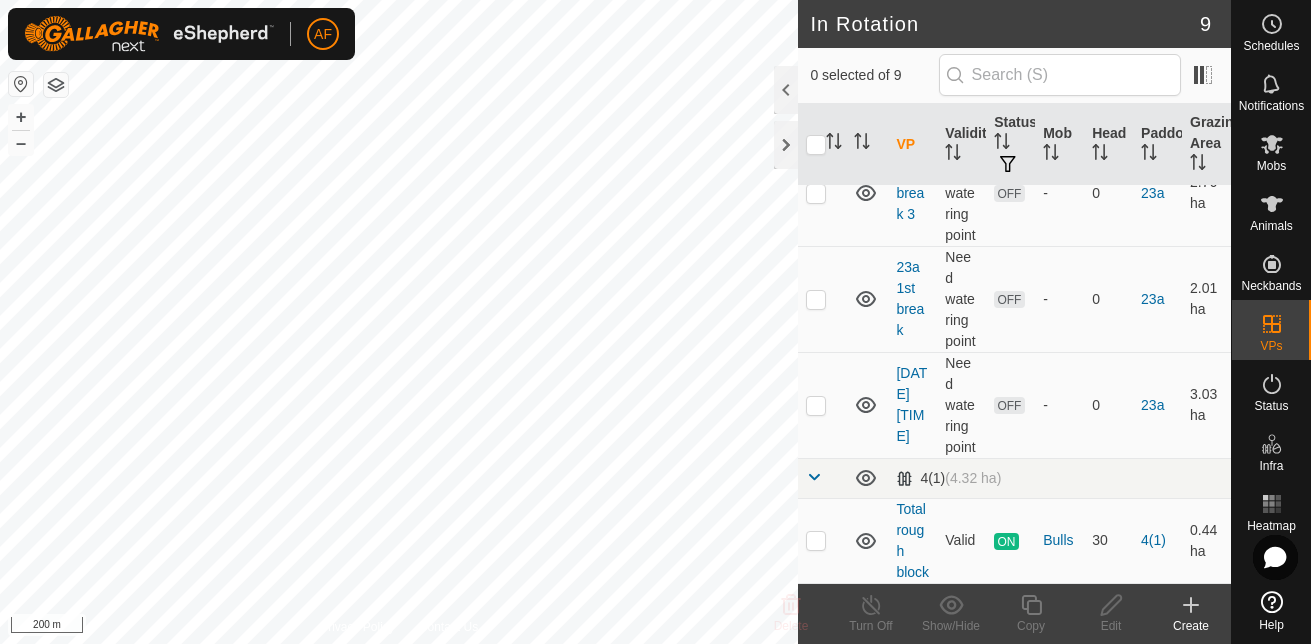 scroll, scrollTop: 676, scrollLeft: 0, axis: vertical 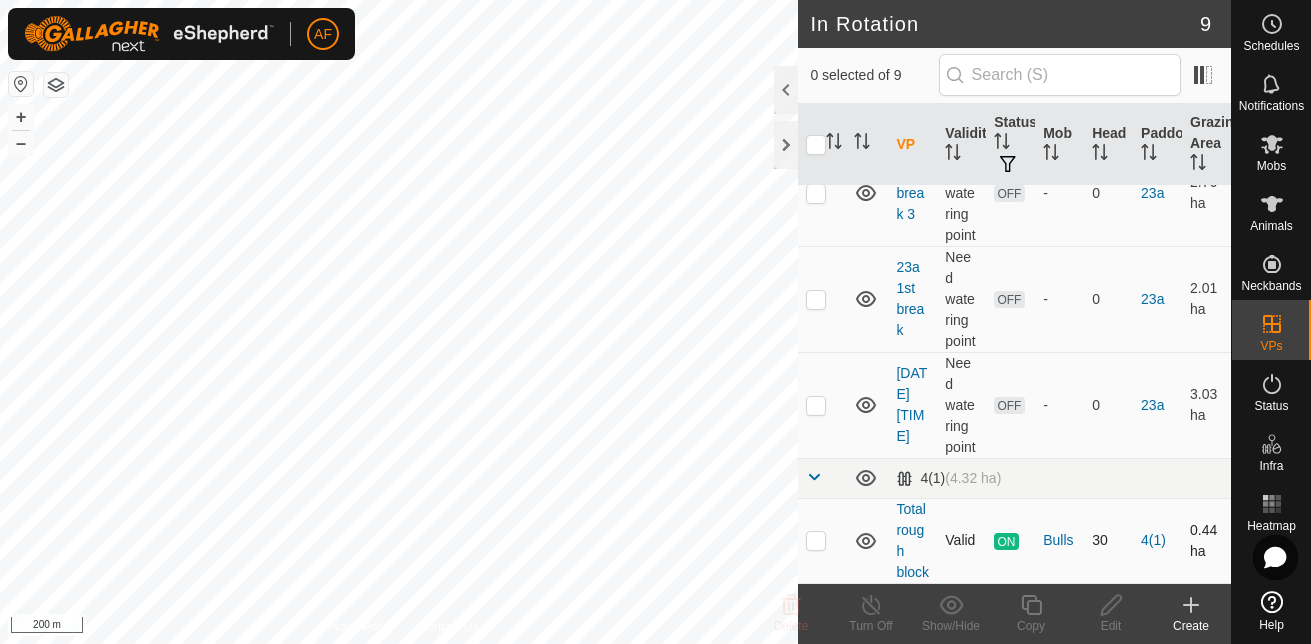 click at bounding box center [816, 540] 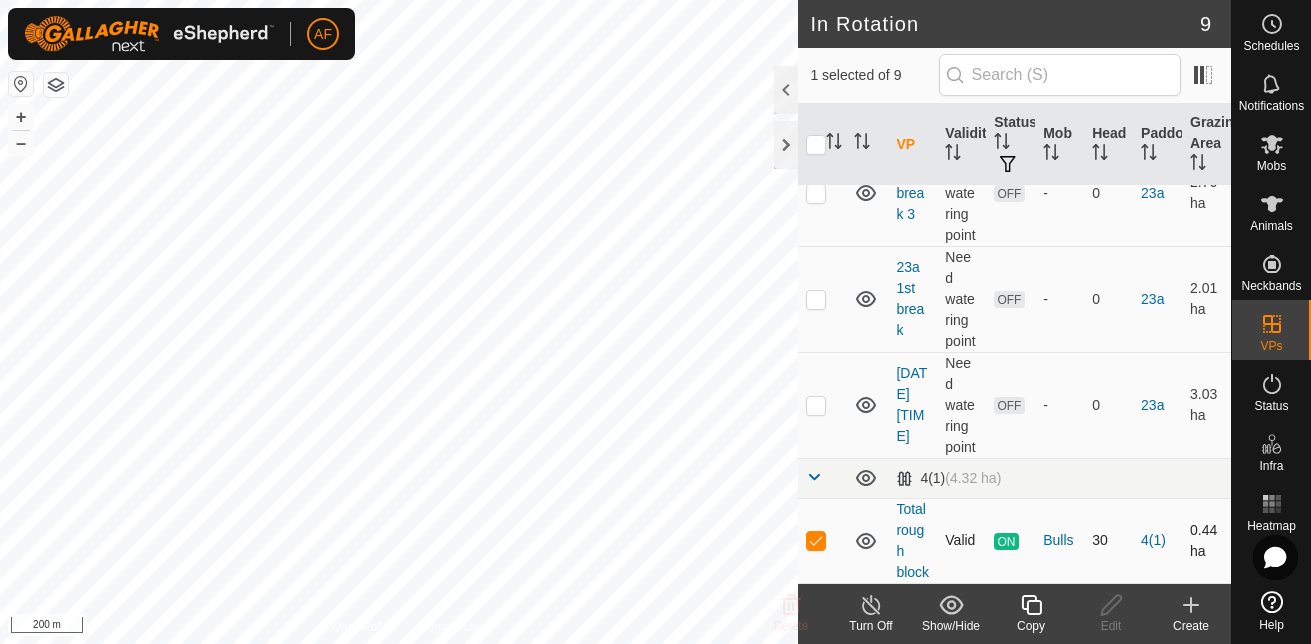 click at bounding box center [816, 540] 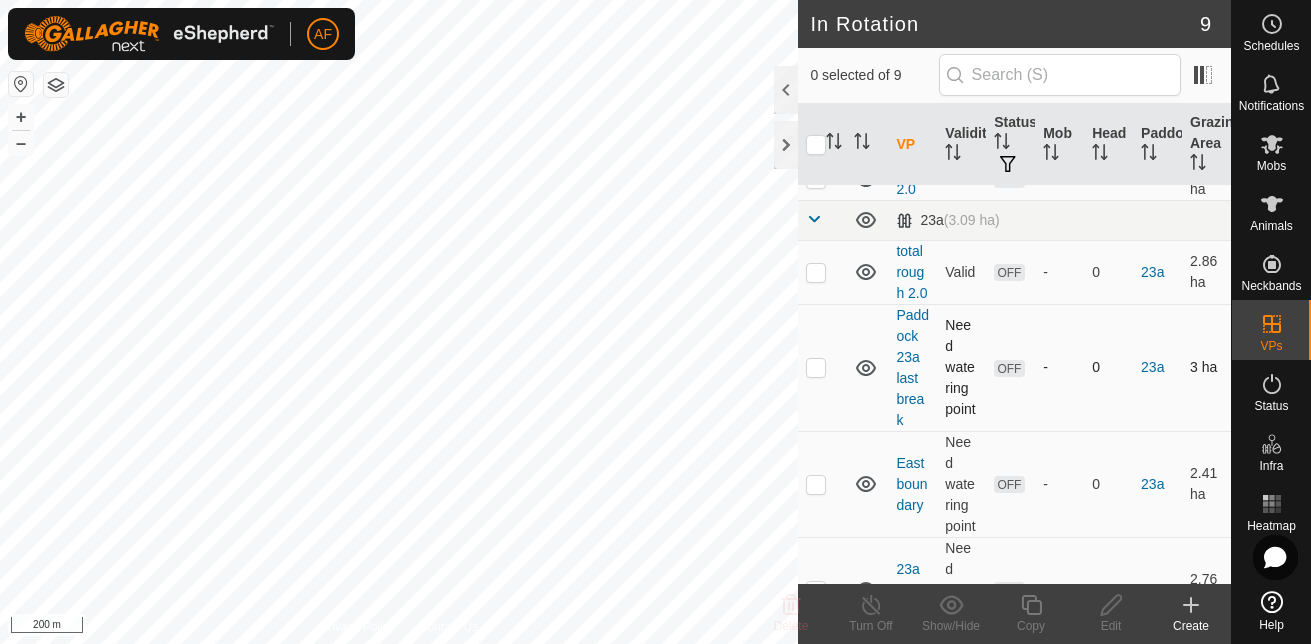 scroll, scrollTop: 159, scrollLeft: 0, axis: vertical 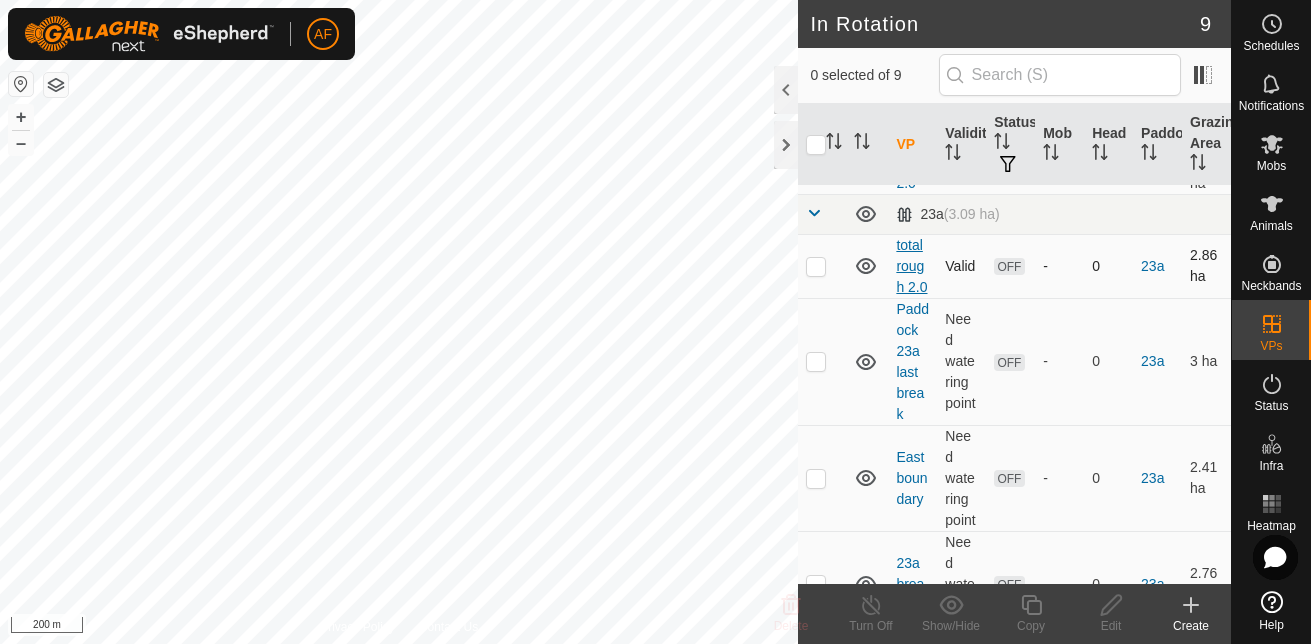 click on "total rough 2.0" at bounding box center (911, 266) 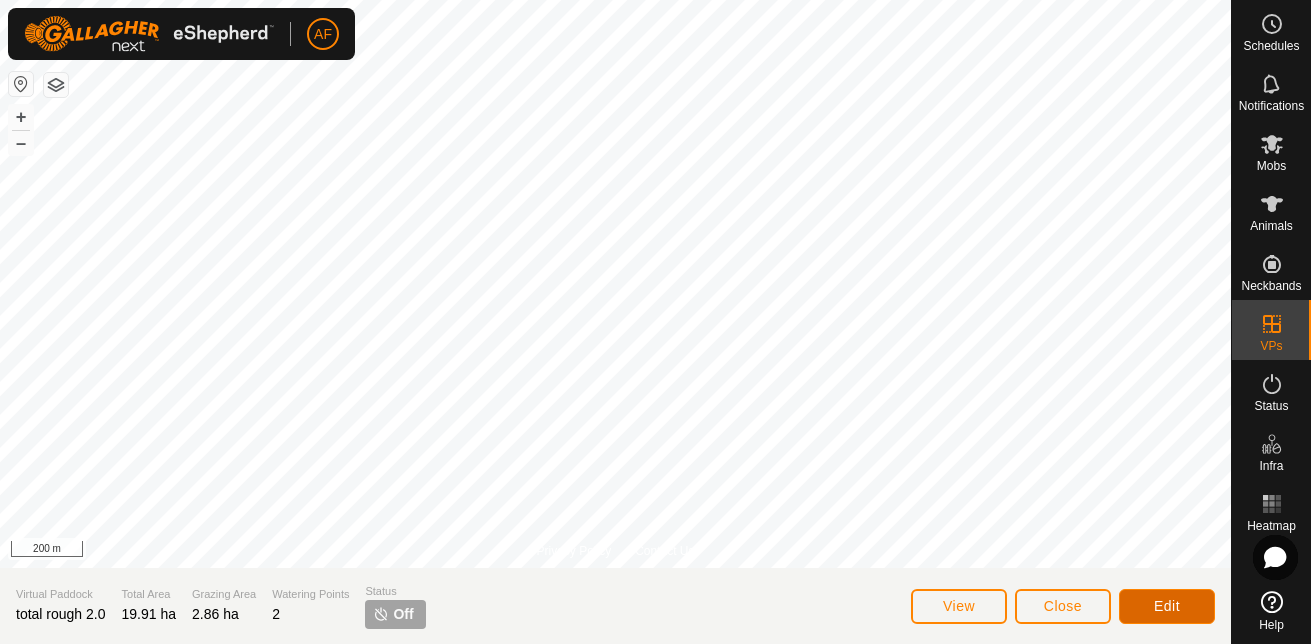 click on "Edit" 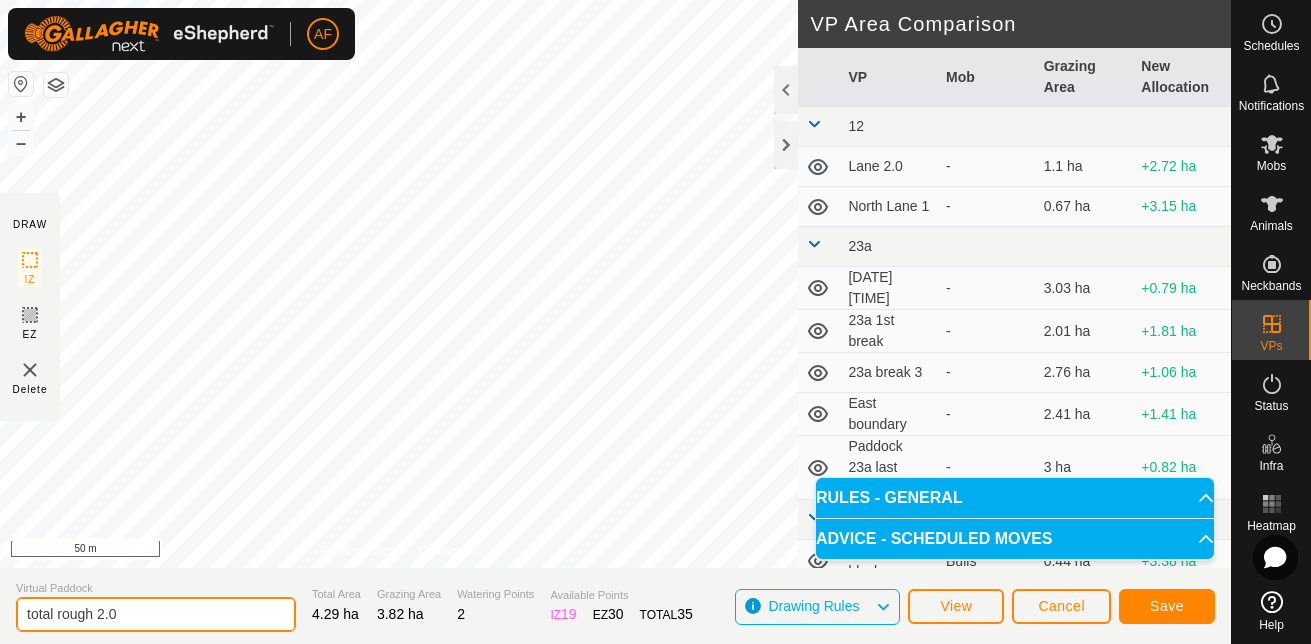 drag, startPoint x: 125, startPoint y: 614, endPoint x: -30, endPoint y: 626, distance: 155.46382 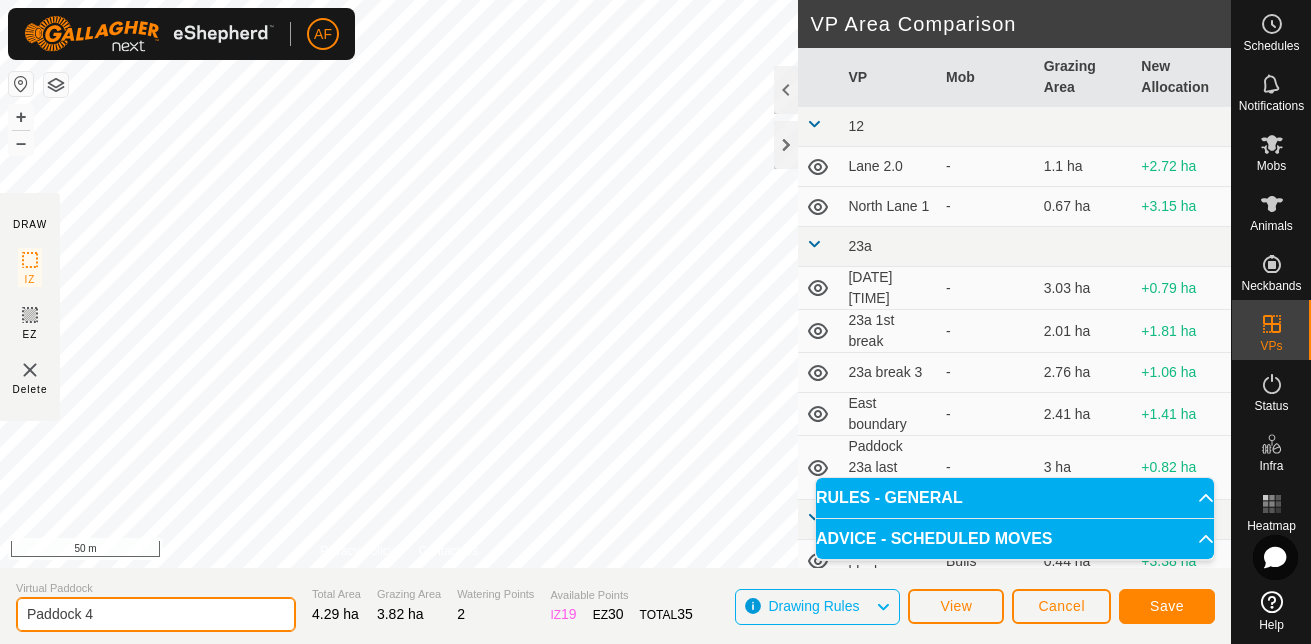 type on "Paddock 4" 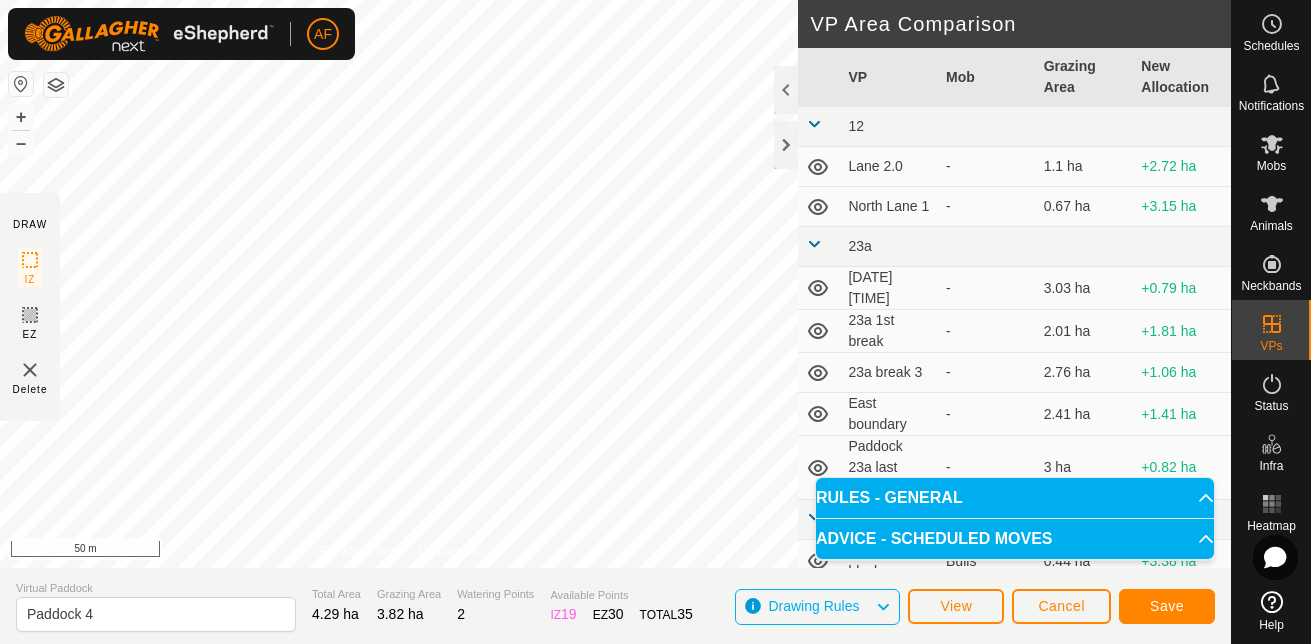 click on "Virtual Paddock Paddock 4 Total Area 4.29 ha Grazing Area 3.82 ha Watering Points 2 Available Points  IZ   19  EZ  30  TOTAL   35 Drawing Rules View Cancel Save" 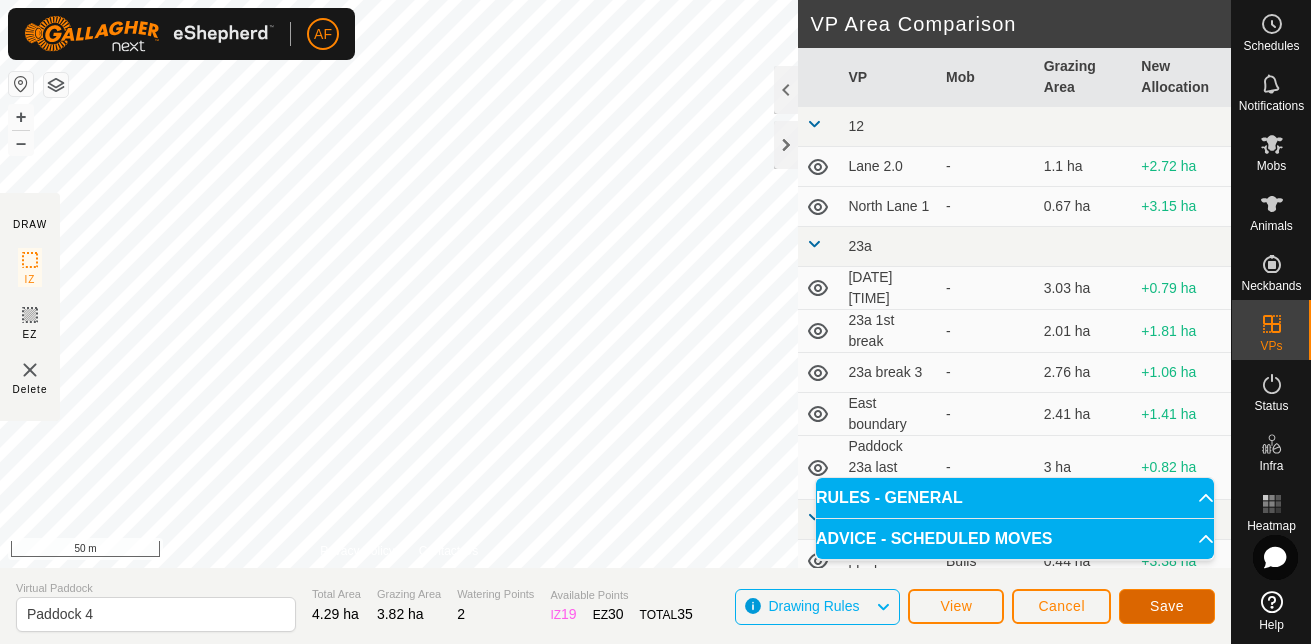 click on "Save" 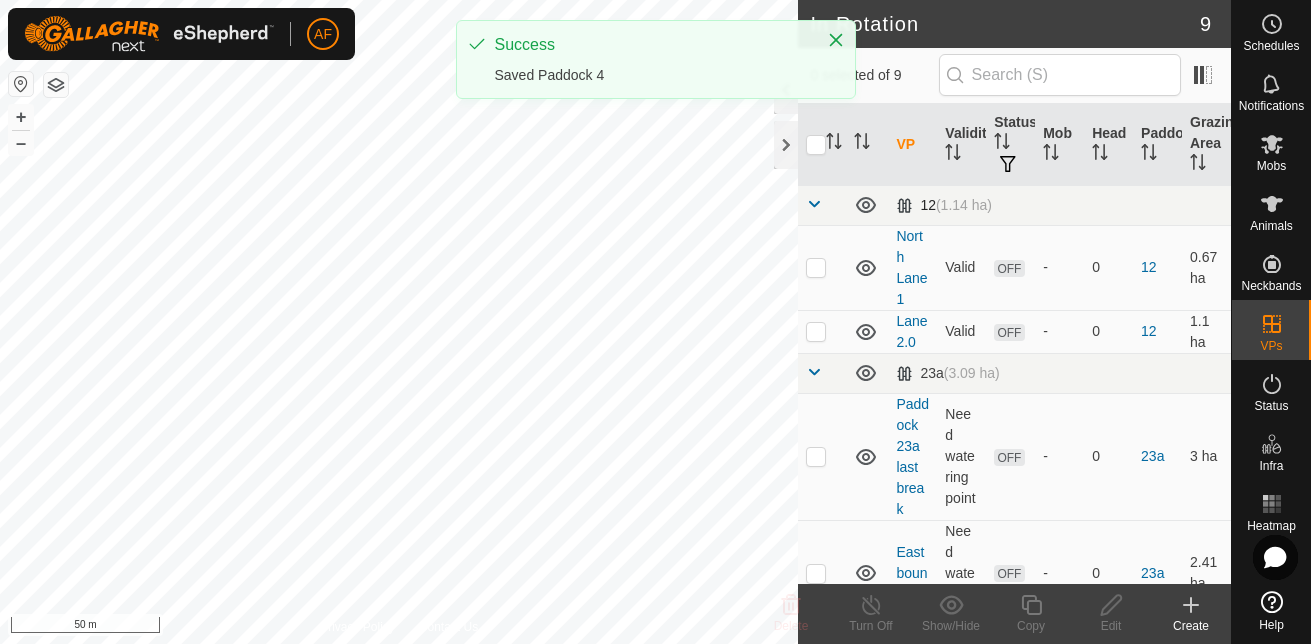 click on "In Rotation 9 0 selected of 9     VP   Validity   Status   Mob   Head   Paddock   Grazing Area   12   (1.14 ha) North Lane 1  Valid  OFF  -   0   12   0.67 ha  Lane 2.0  Valid  OFF  -   0   12   1.1 ha   23a   (3.09 ha) Paddock 23a last break  Need watering point  OFF  -   0   23a   3 ha  East boundary  Need watering point  OFF  -   0   23a   2.41 ha  23a break 3  Need watering point  OFF  -   0   23a   2.76 ha  23a 1st break  Need watering point  OFF  -   0   23a   2.01 ha  2025-07-03 124209  Need watering point  OFF  -   0   23a   3.03 ha   4(1)   (4.32 ha) Total rough block  Valid  ON  Bulls   30   4(1)   0.44 ha  Paddock 4  Valid  OFF  -   0   4(1)   3.82 ha  Delete  Turn Off   Show/Hide   Copy   Edit   Create  Privacy Policy Contact Us + – ⇧ i 50 m" 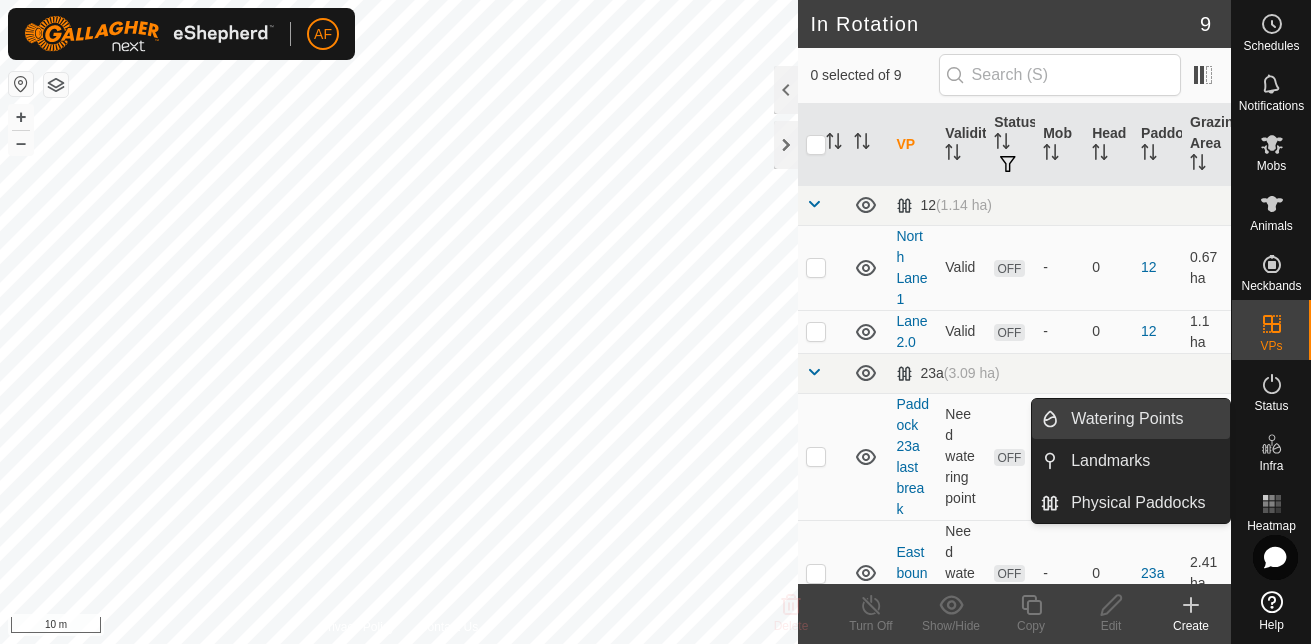click on "Watering Points" at bounding box center (1144, 419) 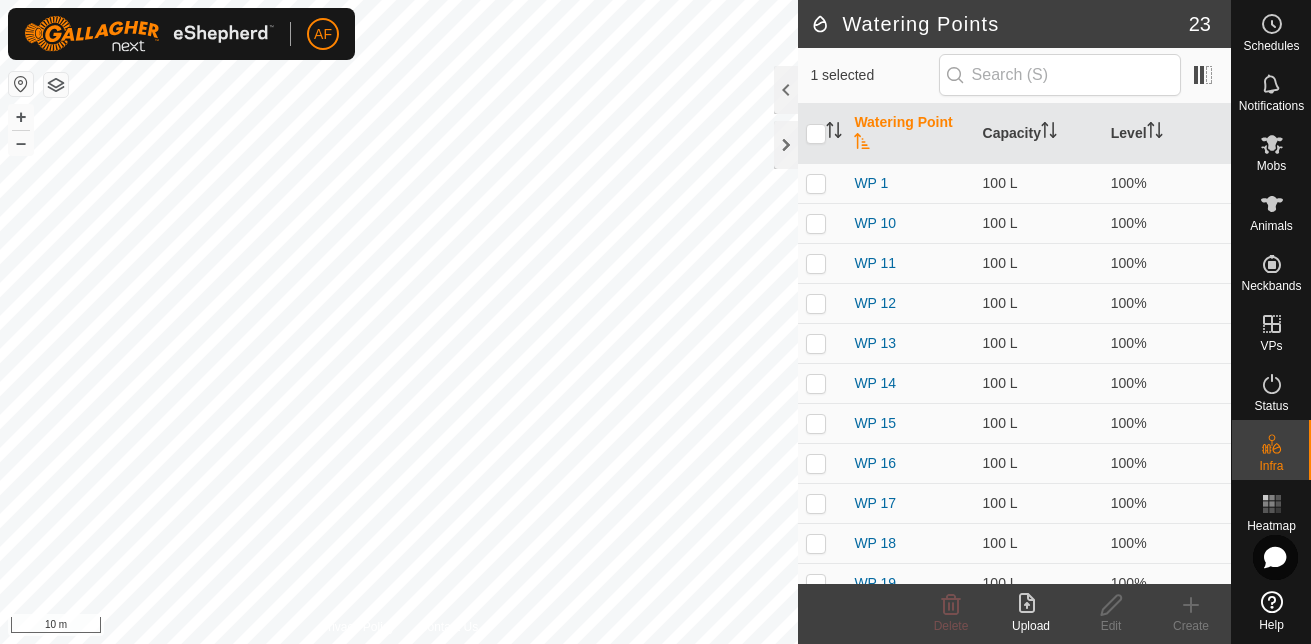 click 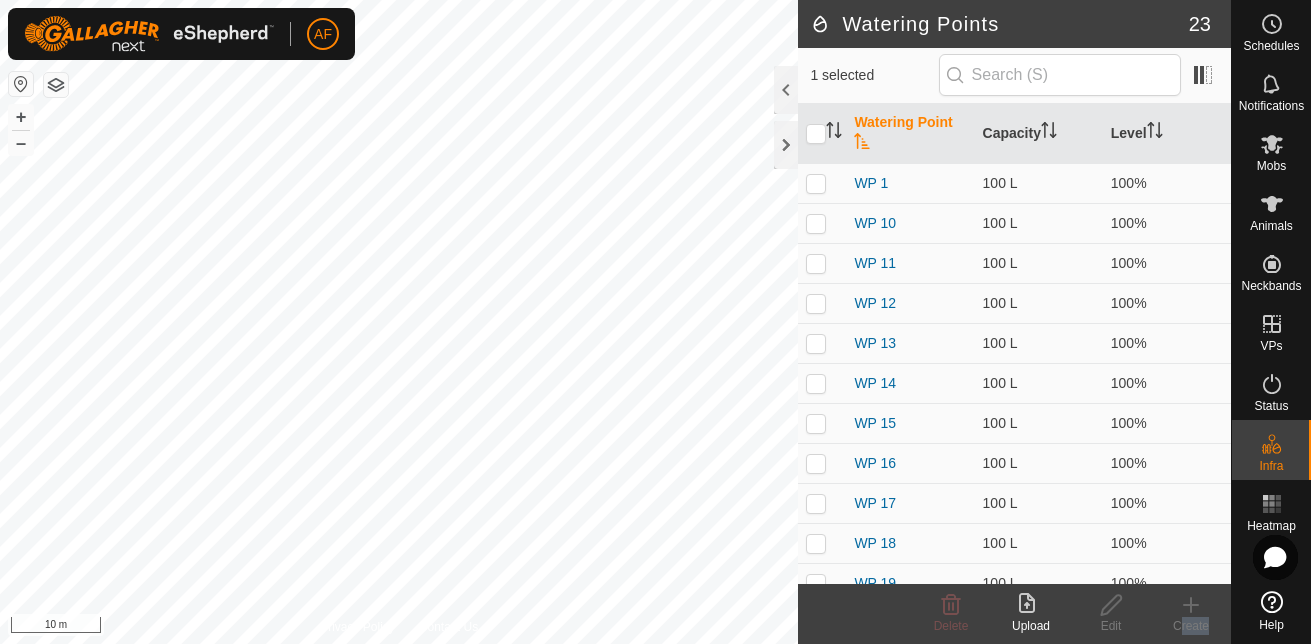 click 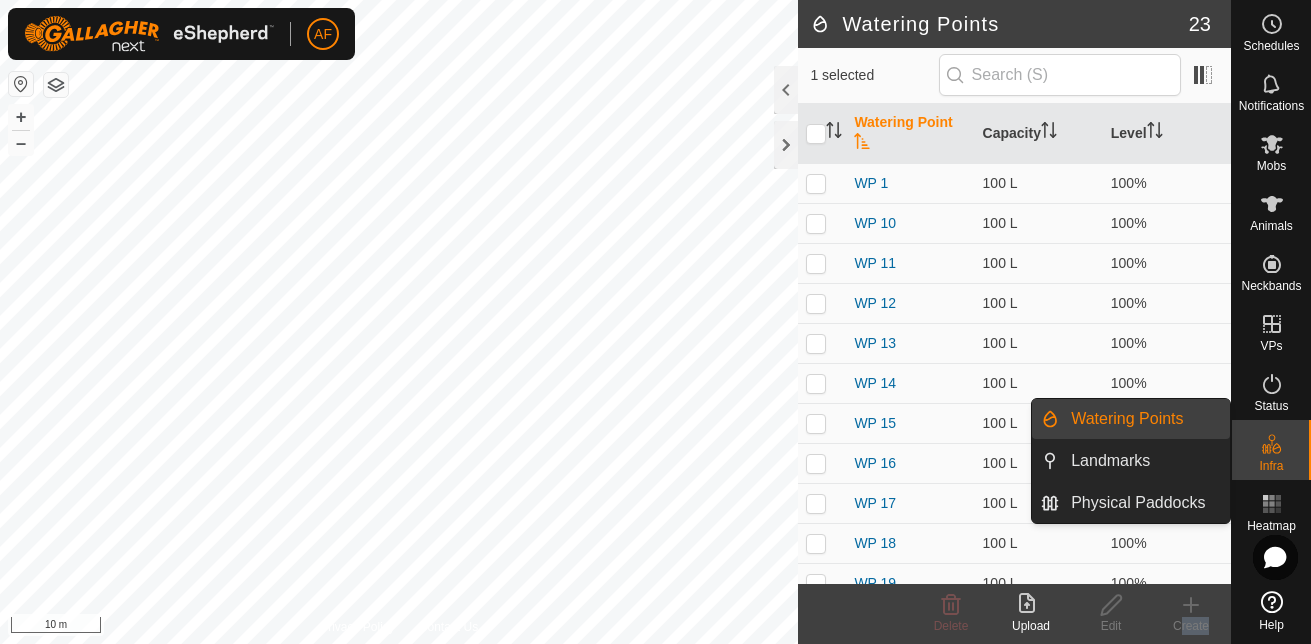 click on "Watering Points" at bounding box center [1144, 419] 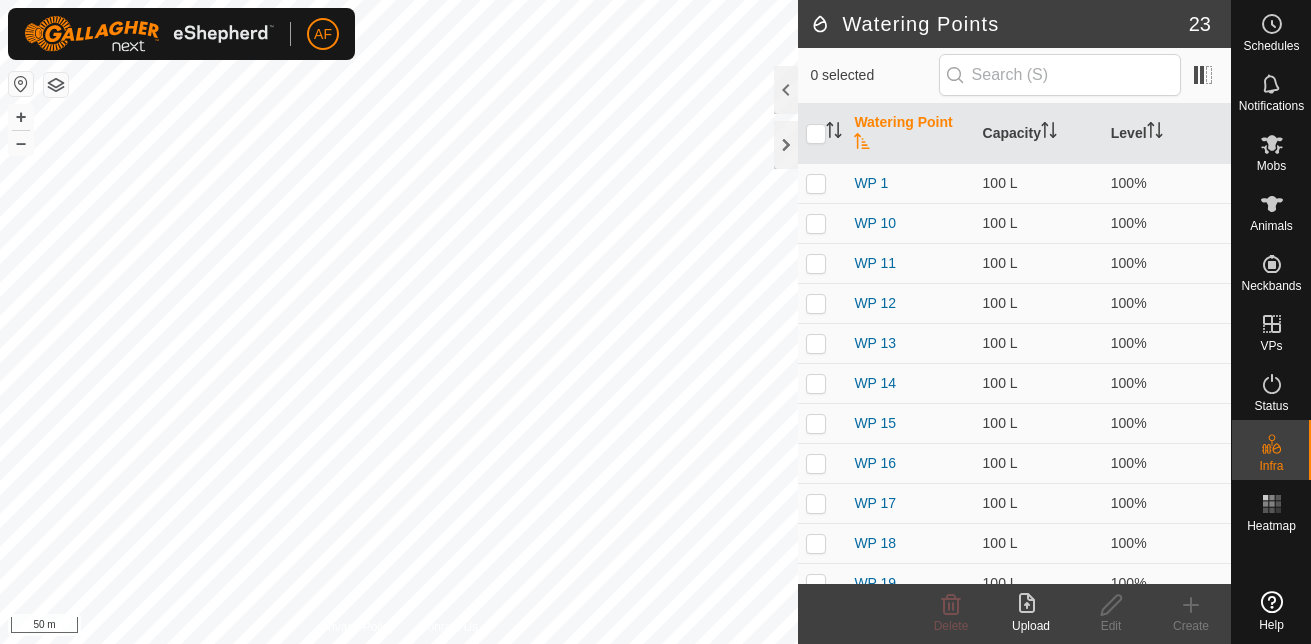 scroll, scrollTop: 0, scrollLeft: 0, axis: both 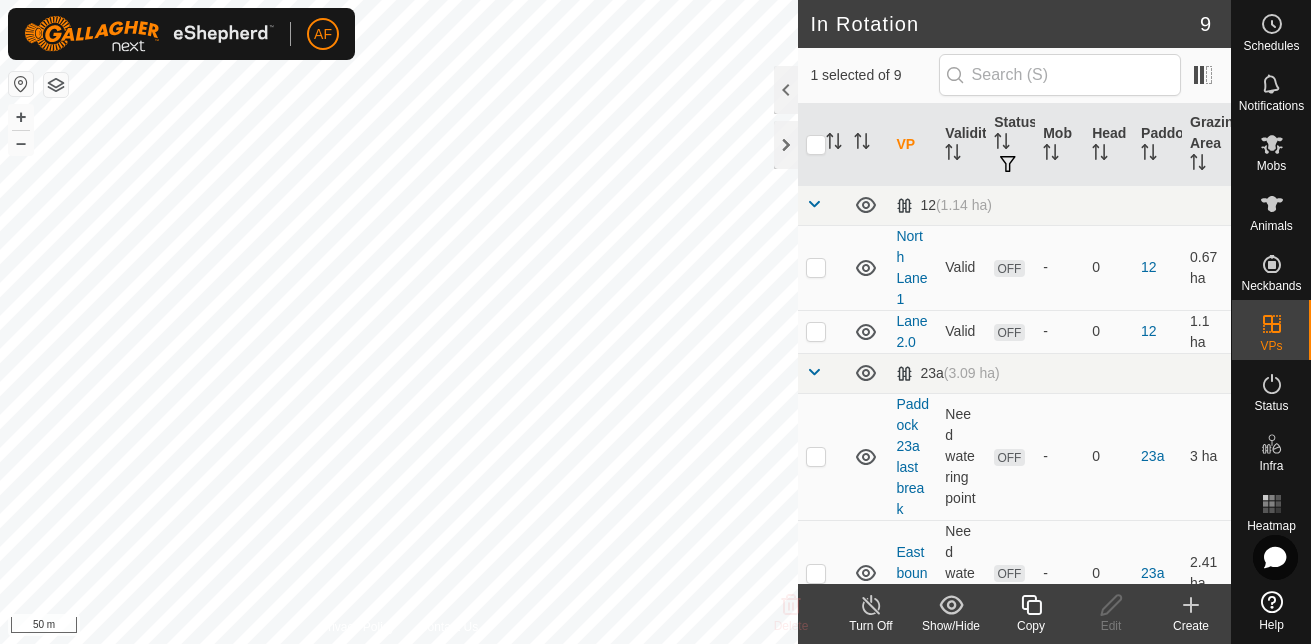 checkbox on "false" 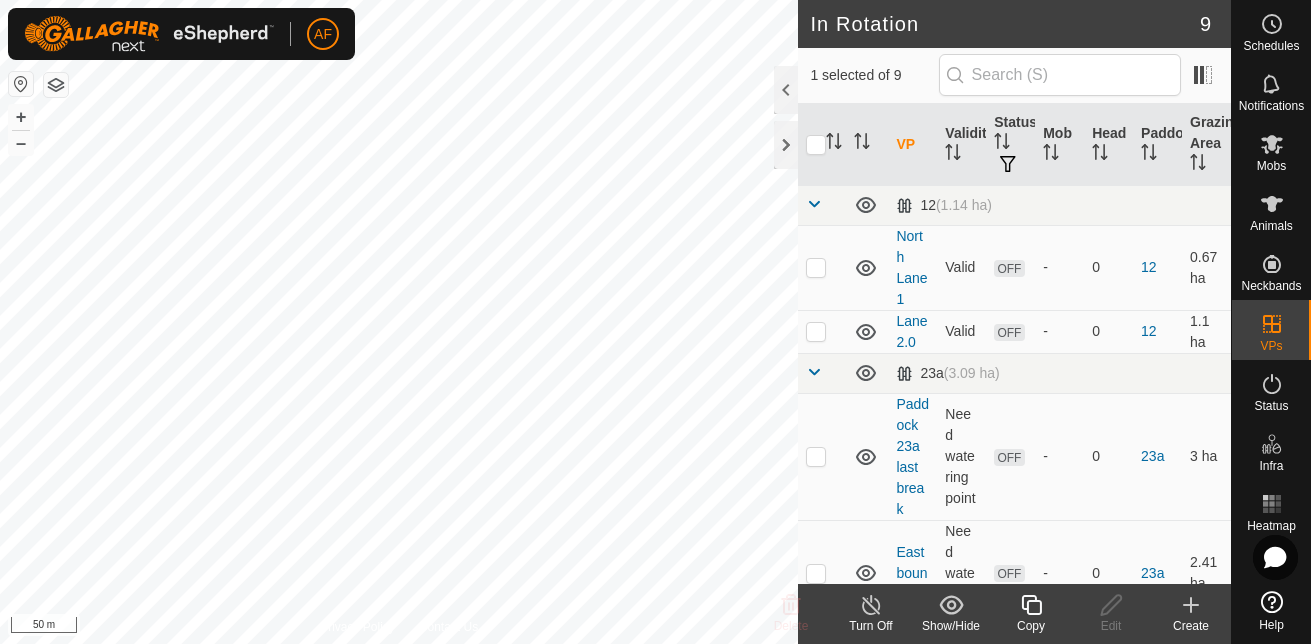 checkbox on "true" 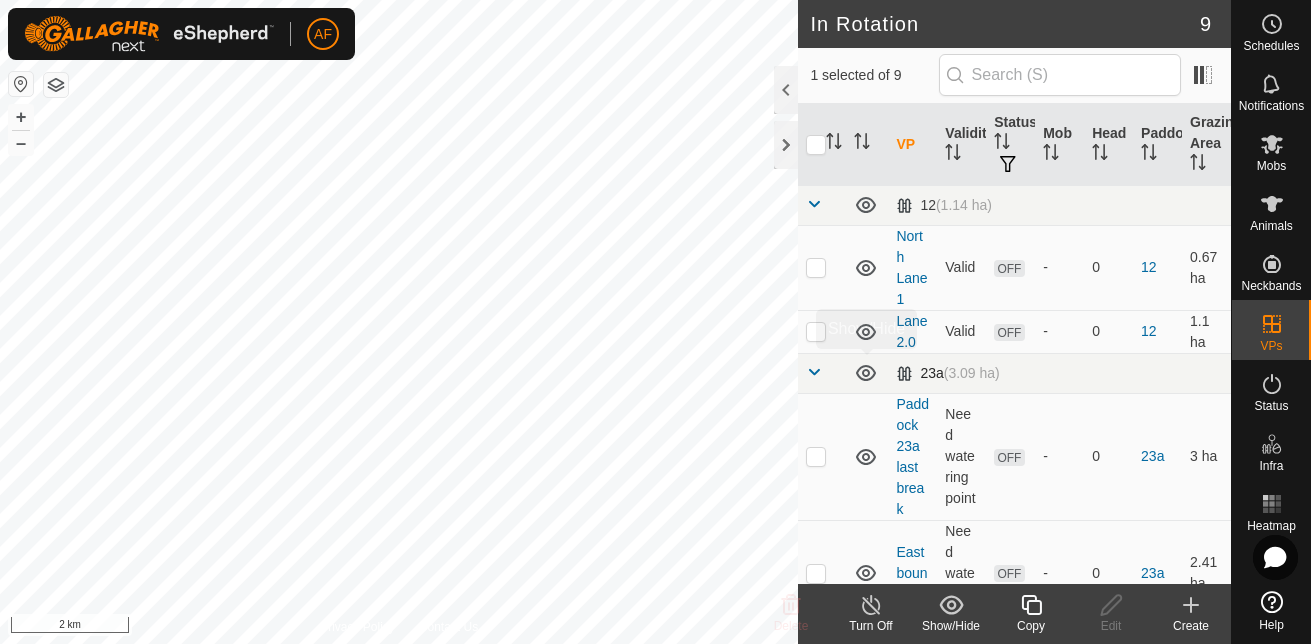 click on "In Rotation 9 1 selected of 9     VP   Validity   Status   Mob   Head   Paddock   Grazing Area   12   (1.14 ha) North Lane 1  Valid  OFF  -   0   12   0.67 ha  Lane 2.0  Valid  OFF  -   0   12   1.1 ha   23a   (3.09 ha) Paddock 23a last break  Need watering point  OFF  -   0   23a   3 ha  East boundary  Need watering point  OFF  -   0   23a   2.41 ha  23a break 3  Need watering point  OFF  -   0   23a   2.76 ha  23a 1st break  Need watering point  OFF  -   0   23a   2.01 ha  [DATE]  Need watering point  OFF  -   0   23a   3.03 ha   4(1)   (4.32 ha) Total rough block  Valid  ON  Bulls   30   4(1)   0.44 ha  Paddock 4  Valid  ON  Bulls   30   4(1)   3.82 ha  Delete  Turn Off   Show/Hide   Copy   Edit   Create  Privacy Policy Contact Us
Paddock 4 Type:  Inclusion Zone 30 Animals
+ – ⇧ i 2 km" 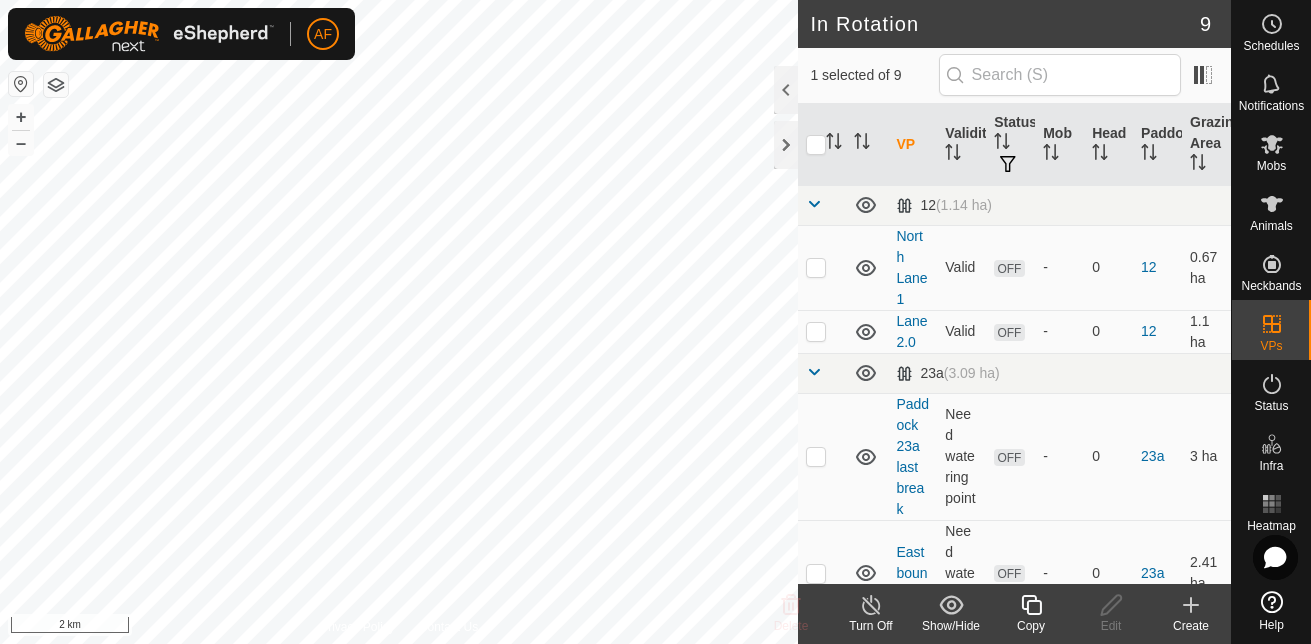 click on "In Rotation 9 1 selected of 9     VP   Validity   Status   Mob   Head   Paddock   Grazing Area   12   (1.14 ha) North Lane 1  Valid  OFF  -   0   12   0.67 ha  Lane 2.0  Valid  OFF  -   0   12   1.1 ha   23a   (3.09 ha) Paddock 23a last break  Need watering point  OFF  -   0   23a   3 ha  East boundary  Need watering point  OFF  -   0   23a   2.41 ha  23a break 3  Need watering point  OFF  -   0   23a   2.76 ha  23a 1st break  Need watering point  OFF  -   0   23a   2.01 ha  [DATE]  Need watering point  OFF  -   0   23a   3.03 ha   4(1)   (4.32 ha) Total rough block  Valid  ON  Bulls   30   4(1)   0.44 ha  Paddock 4  Valid  ON  Bulls   30   4(1)   3.82 ha  Delete  Turn Off   Show/Hide   Copy   Edit   Create  Privacy Policy Contact Us
Paddock 4 Type:  Inclusion Zone 30 Animals
+ – ⇧ i 2 km" 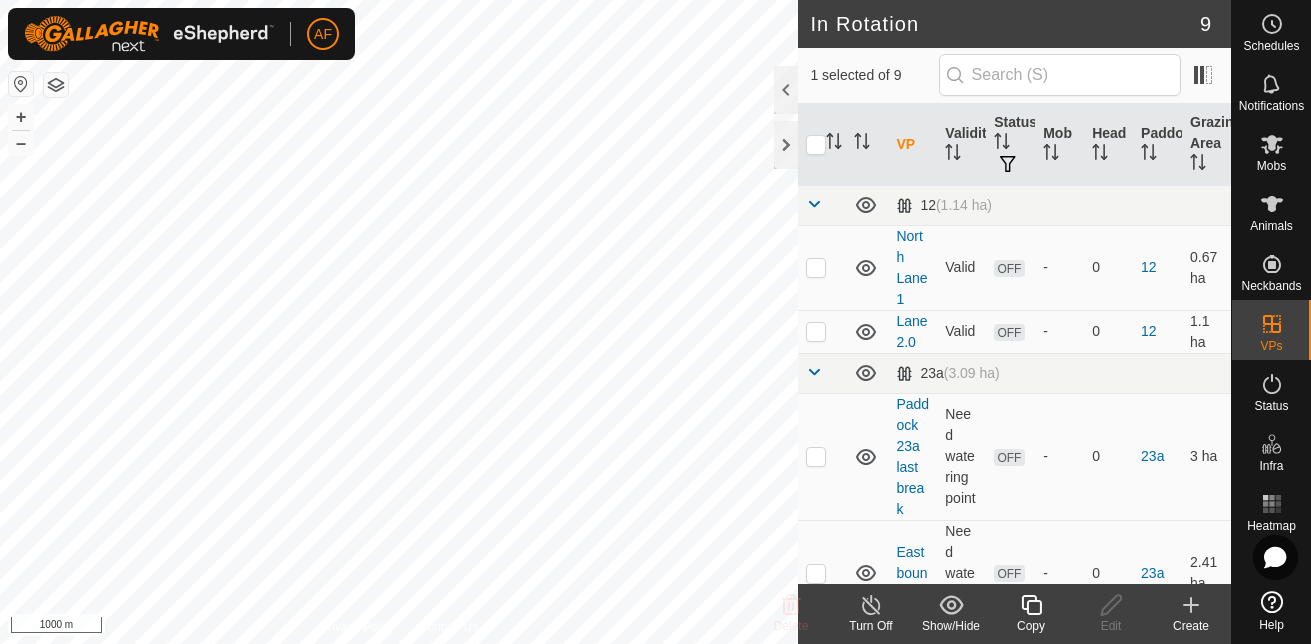 click at bounding box center (21, 84) 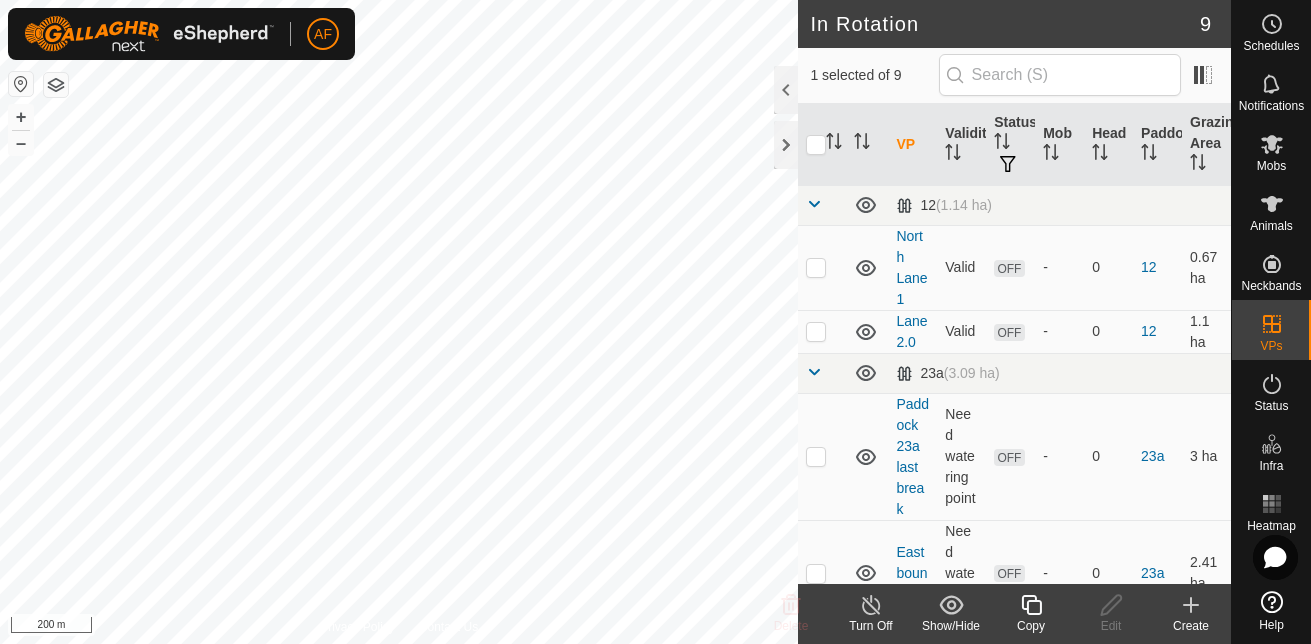click 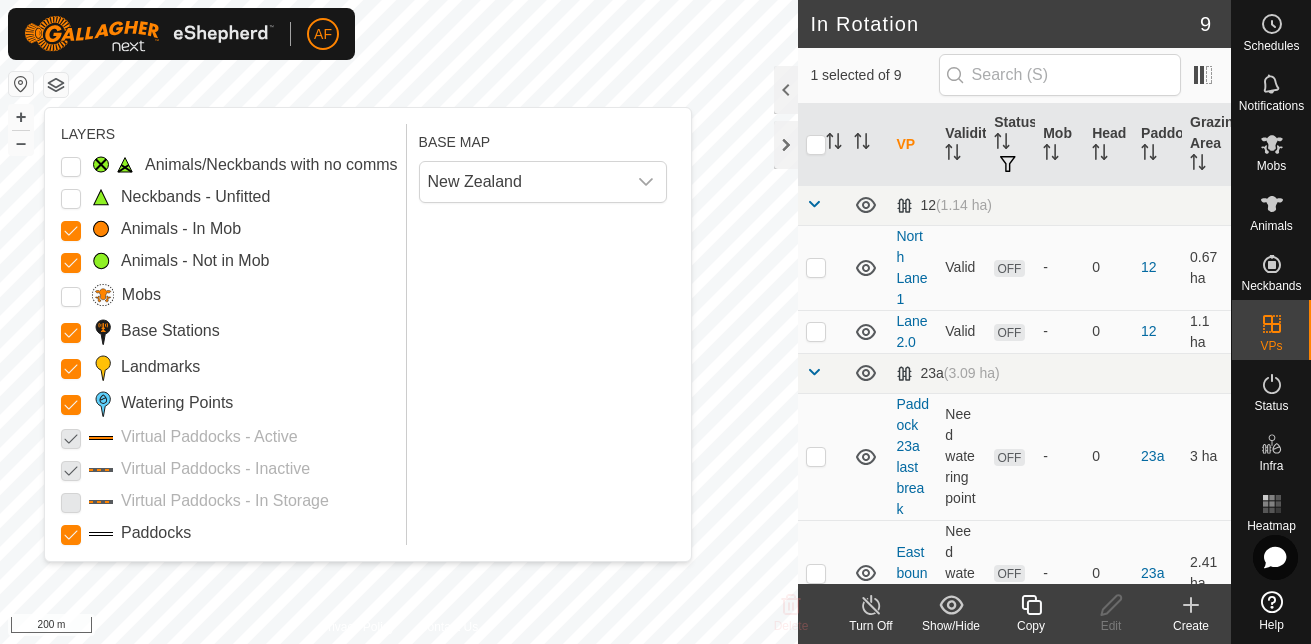 click 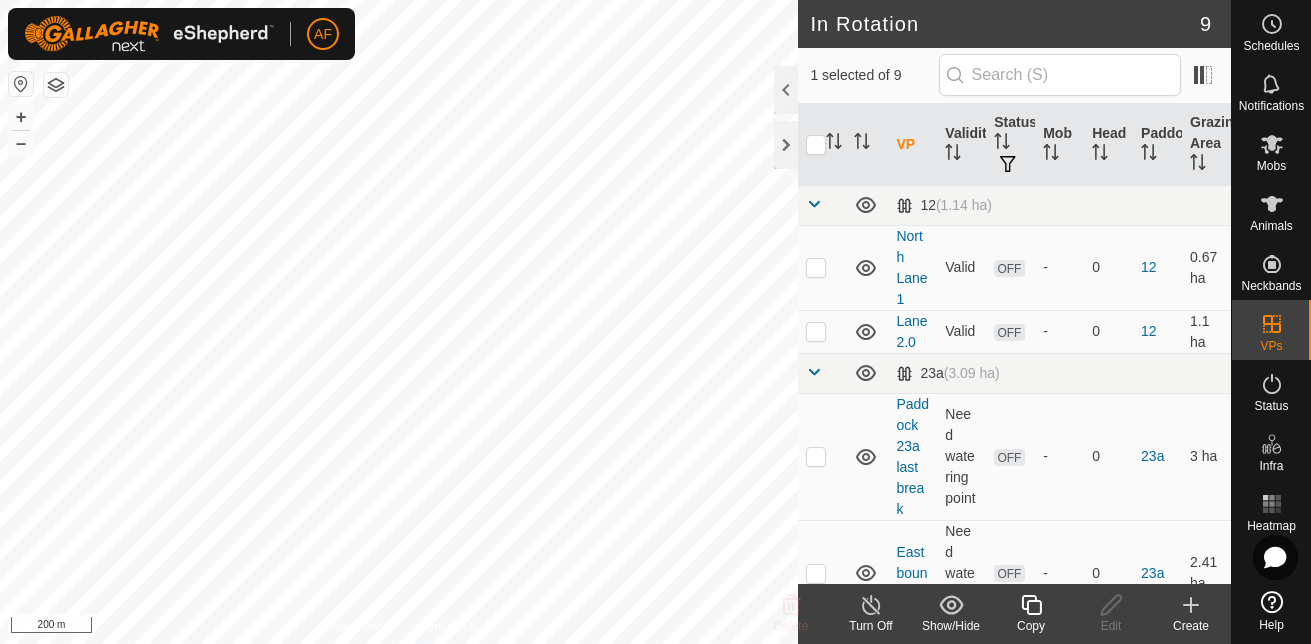 click at bounding box center (21, 84) 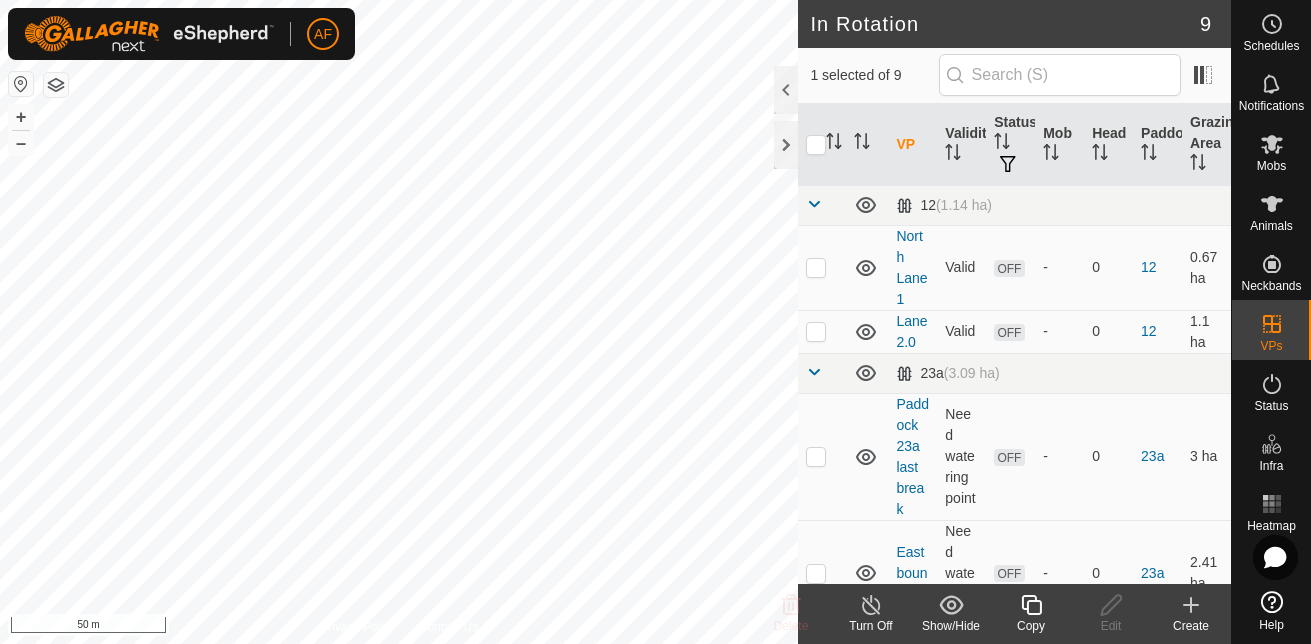 click 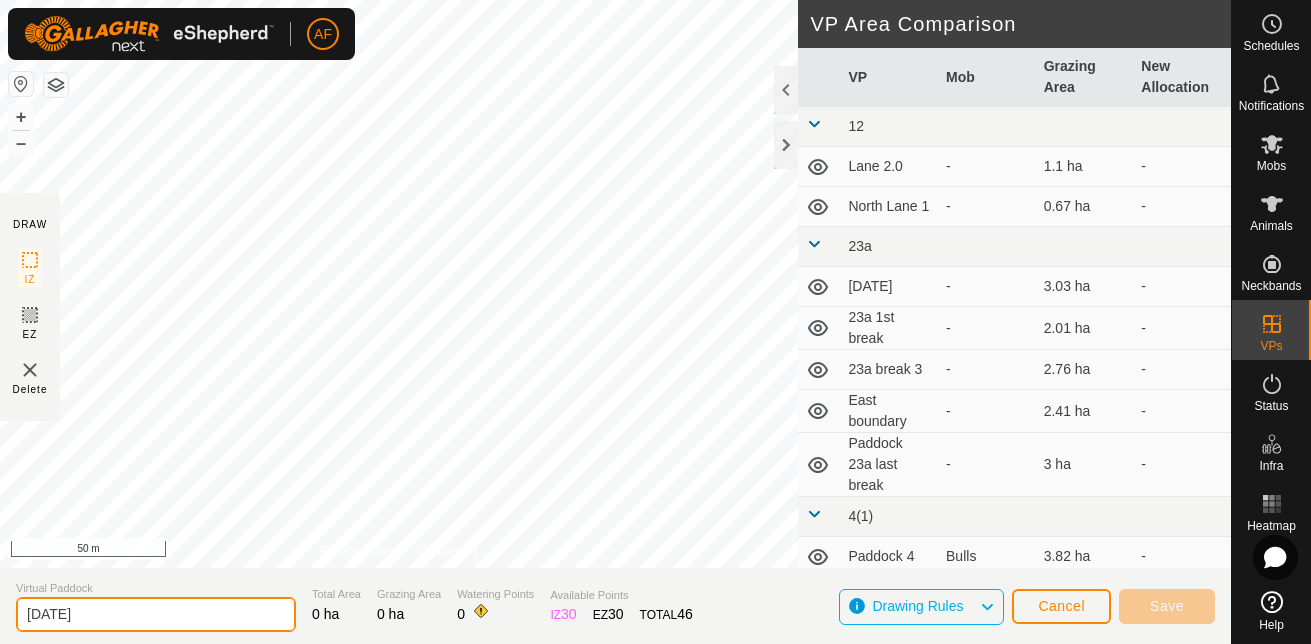 drag, startPoint x: 170, startPoint y: 612, endPoint x: 10, endPoint y: 624, distance: 160.44937 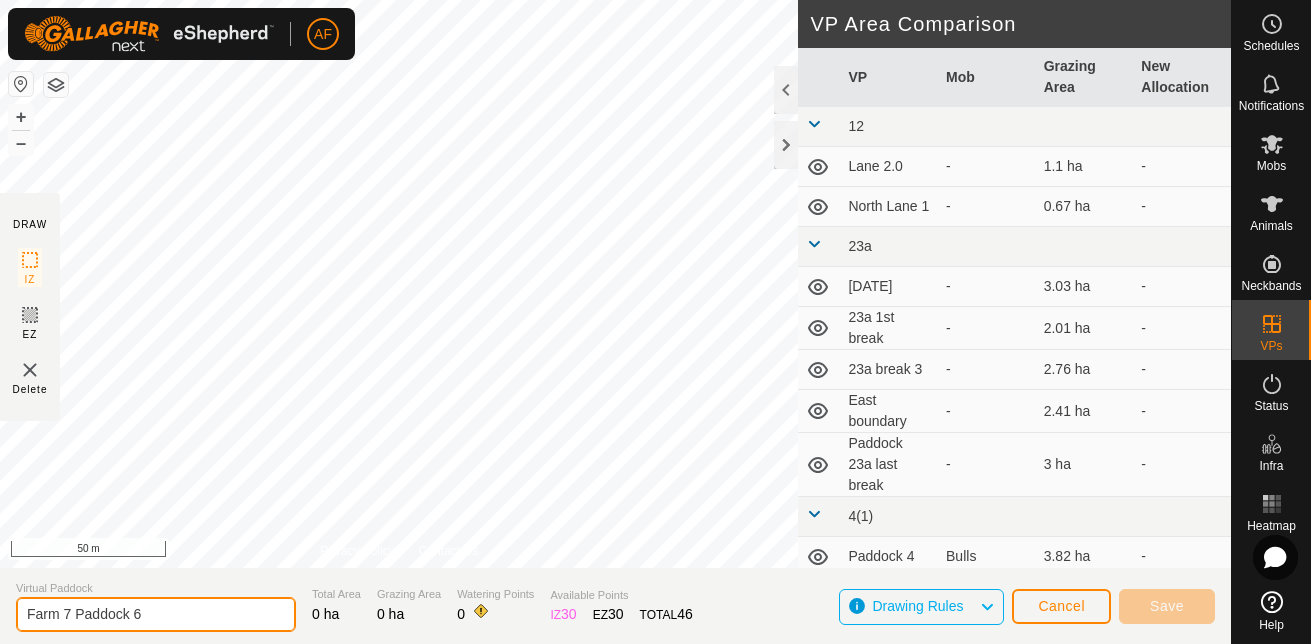 type on "Farm 7 Paddock 6" 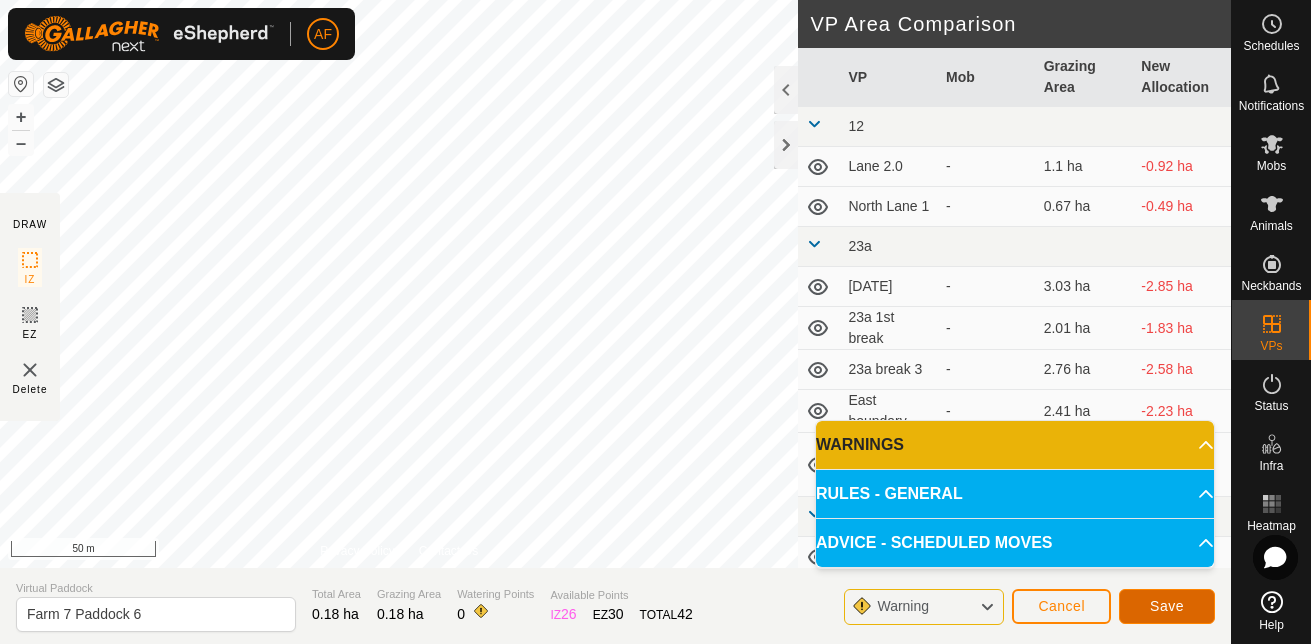 click on "Save" 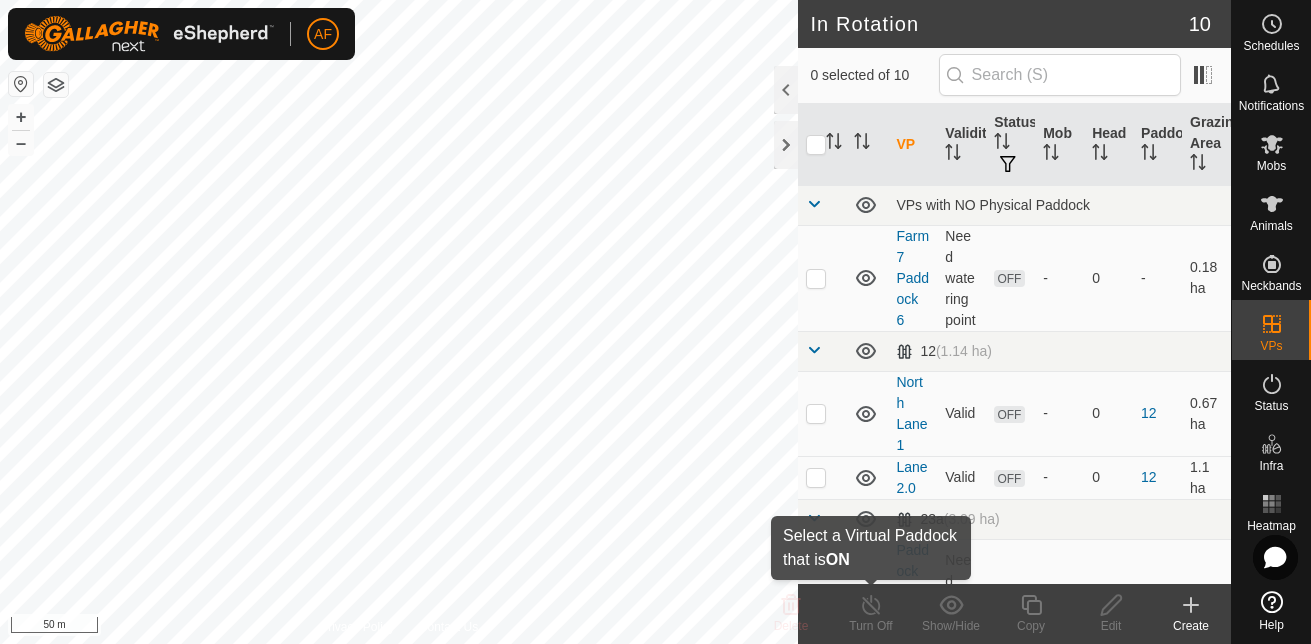 click on "In Rotation 10 0 selected of 10     VP   Validity   Status   Mob   Head   Paddock   Grazing Area   VPs with NO Physical Paddock  Farm 7 Paddock 6  Need watering point  OFF  -   0   -   0.18 ha   12   (1.14 ha) North Lane 1  Valid  OFF  -   0   12   0.67 ha  Lane 2.0  Valid  OFF  -   0   12   1.1 ha   23a   (3.09 ha) Paddock 23a last break  Need watering point  OFF  -   0   23a   3 ha  East boundary  Need watering point  OFF  -   0   23a   2.41 ha  23a break 3  Need watering point  OFF  -   0   23a   2.76 ha  23a 1st break  Need watering point  OFF  -   0   23a   2.01 ha  2025-07-03 124209  Need watering point  OFF  -   0   23a   3.03 ha   4(1)   (4.32 ha) Total rough block  Valid  ON  Bulls   20   4(1)   0.44 ha  Paddock 4  Valid  ON  Bulls   30   4(1)   3.82 ha  Delete  Turn Off   Show/Hide   Copy   Edit   Create  Privacy Policy Contact Us + – ⇧ i 50 m" 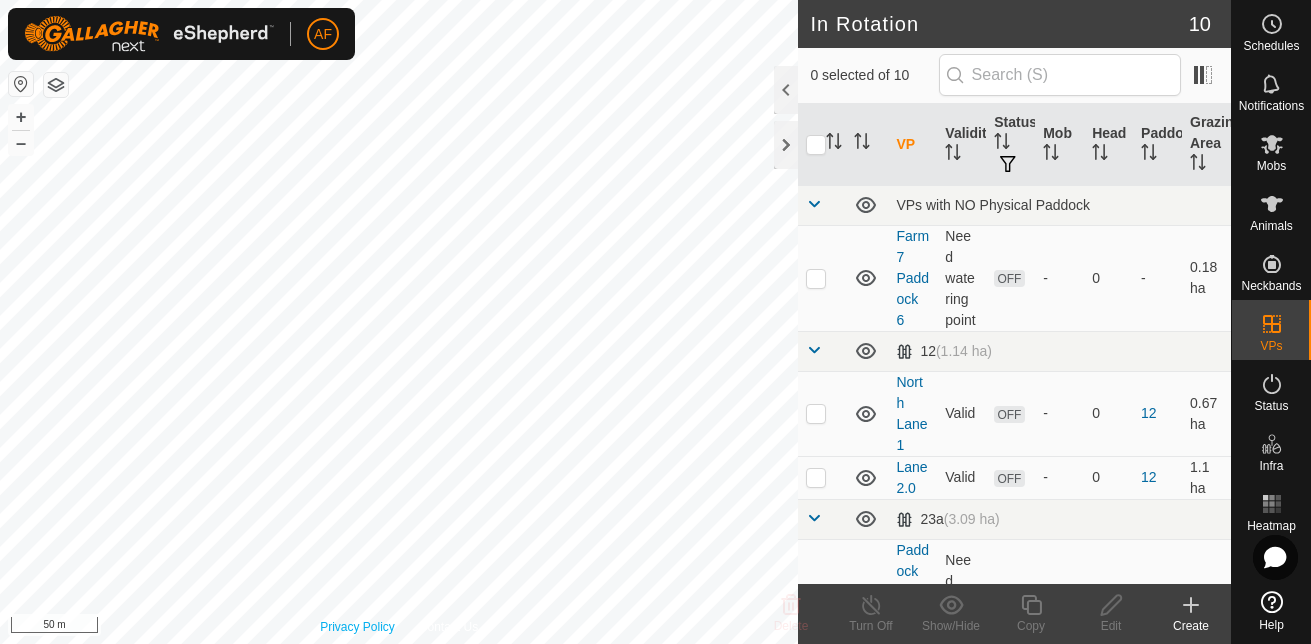click on "Privacy Policy Contact Us + – ⇧ i 50 m" at bounding box center [399, 322] 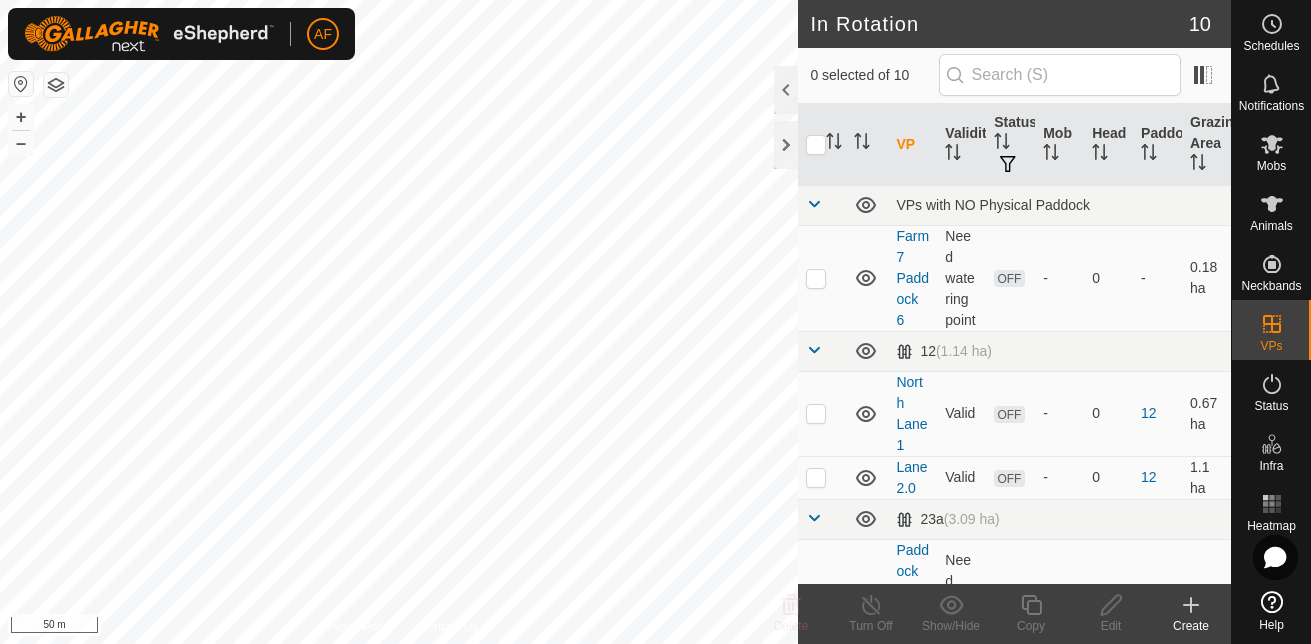 click on "AF Schedules Notifications Mobs Animals Neckbands VPs Status Infra Heatmap Help In Rotation 10 0 selected of 10     VP   Validity   Status   Mob   Head   Paddock   Grazing Area   VPs with NO Physical Paddock  Farm 7 Paddock 6  Need watering point  OFF  -   0   -   0.18 ha   12   (1.14 ha) North Lane 1  Valid  OFF  -   0   12   0.67 ha  Lane 2.0  Valid  OFF  -   0   12   1.1 ha   23a   (3.09 ha) Paddock 23a last break  Need watering point  OFF  -   0   23a   3 ha  East boundary  Need watering point  OFF  -   0   23a   2.41 ha  23a break 3  Need watering point  OFF  -   0   23a   2.76 ha  23a 1st break  Need watering point  OFF  -   0   23a   2.01 ha  2025-07-03 124209  Need watering point  OFF  -   0   23a   3.03 ha   4(1)   (4.32 ha) Total rough block  Valid  ON  Bulls   20   4(1)   0.44 ha  Paddock 4  Valid  ON  Bulls   30   4(1)   3.82 ha  Delete  Turn Off   Show/Hide   Copy   Edit   Create  Privacy Policy Contact Us + – ⇧ i 50 m" at bounding box center (655, 322) 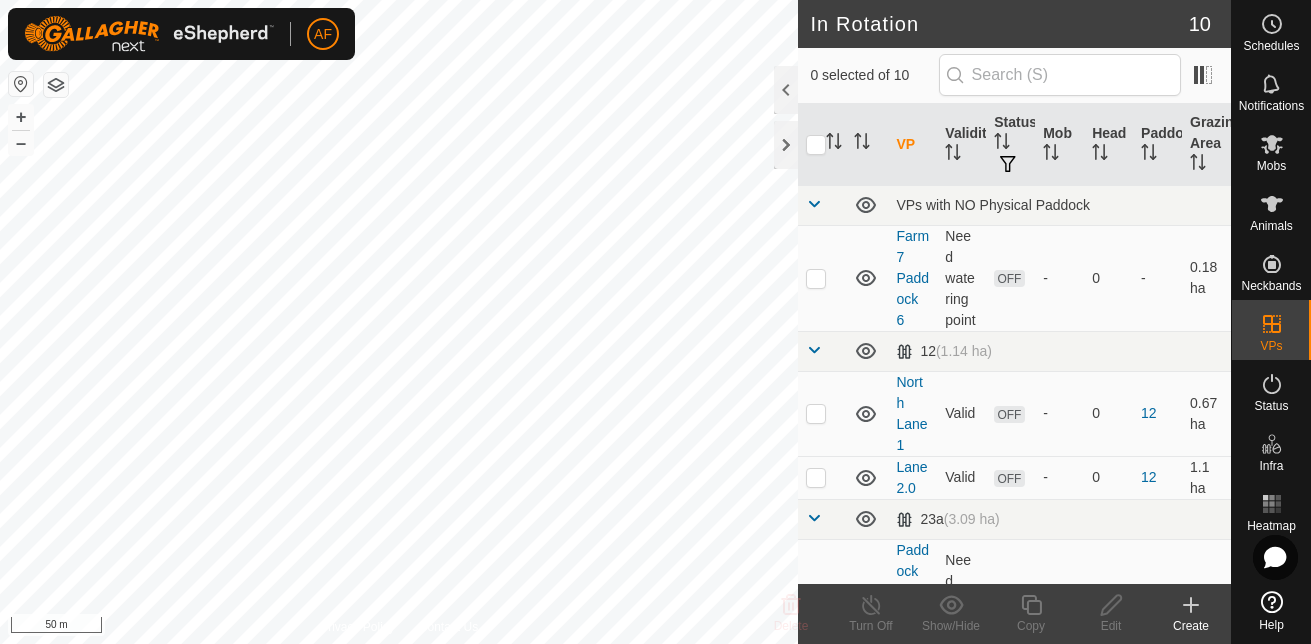 click at bounding box center (21, 84) 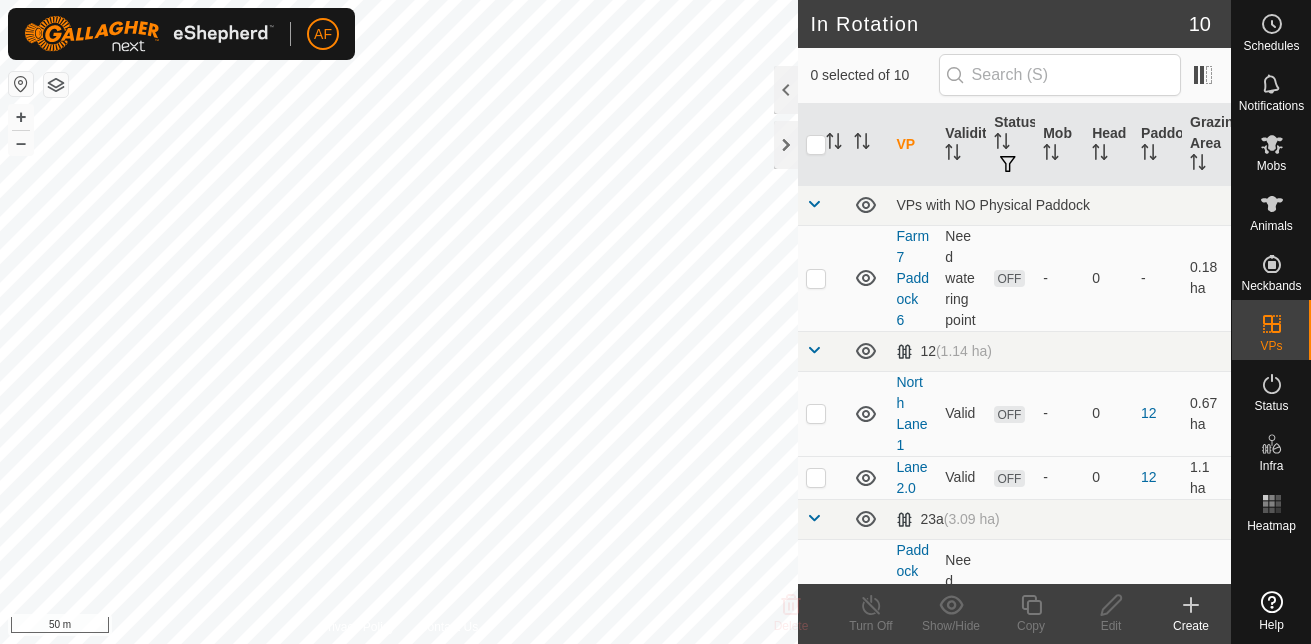 scroll, scrollTop: 0, scrollLeft: 0, axis: both 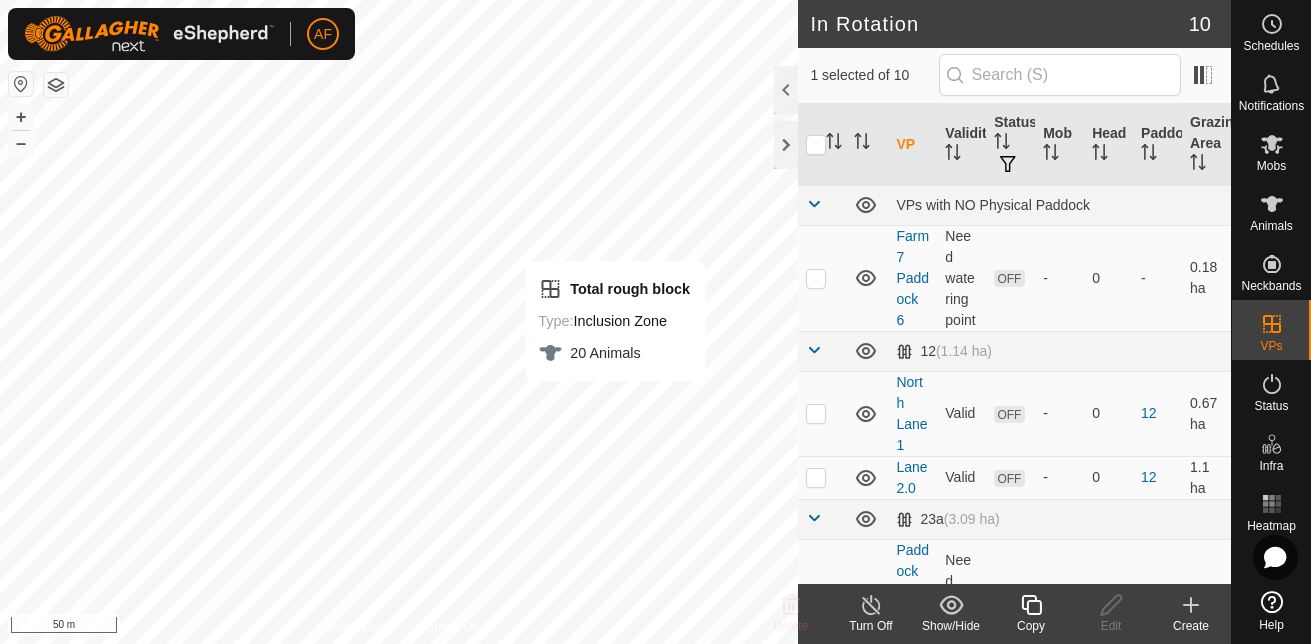 checkbox on "false" 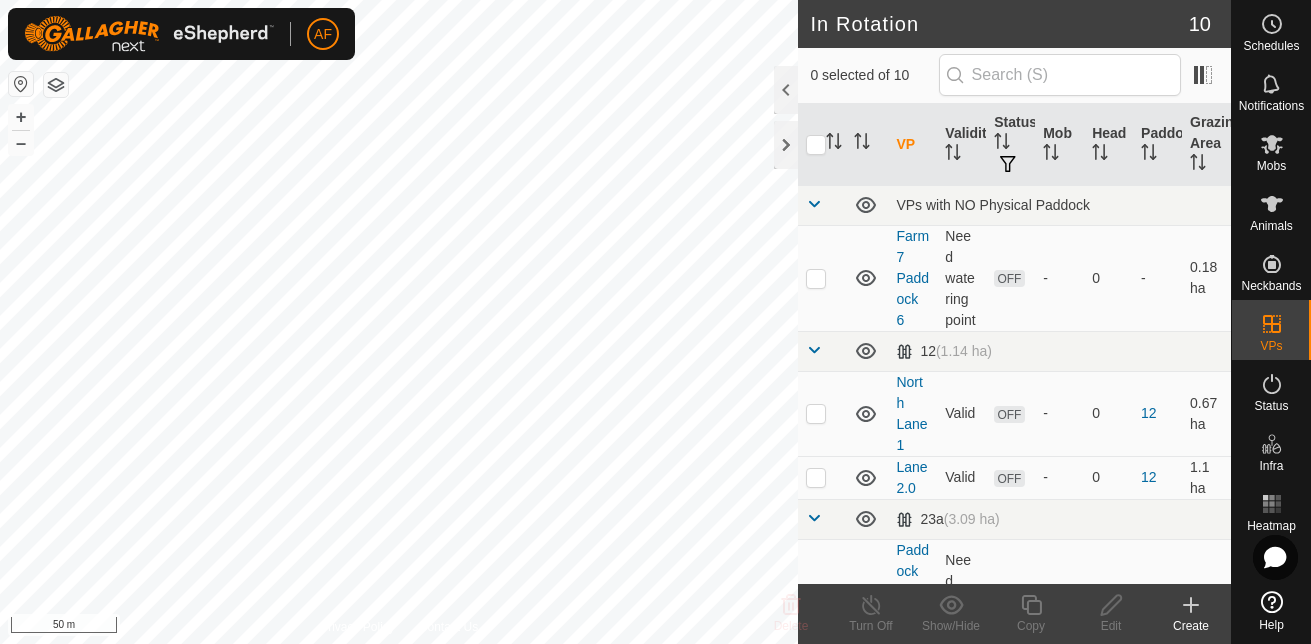 click on "AF Schedules Notifications Mobs Animals Neckbands VPs Status Infra Heatmap Help In Rotation 10 0 selected of 10     VP   Validity   Status   Mob   Head   Paddock   Grazing Area   VPs with NO Physical Paddock  Farm 7 Paddock 6  Need watering point  OFF  -   0   -   0.18 ha   12   (1.14 ha) North Lane 1  Valid  OFF  -   0   12   0.67 ha  Lane 2.0  Valid  OFF  -   0   12   1.1 ha   23a   (3.09 ha) Paddock 23a last break  Need watering point  OFF  -   0   23a   3 ha  East boundary  Need watering point  OFF  -   0   23a   2.41 ha  23a break 3  Need watering point  OFF  -   0   23a   2.76 ha  23a 1st break  Need watering point  OFF  -   0   23a   2.01 ha  [DATE] [TIME]  Need watering point  OFF  -   0   23a   3.03 ha   4(1)   (4.32 ha) Total rough block  Valid  ON  Bulls   20   4(1)   0.44 ha  Paddock 4  Valid  ON  Bulls   30   4(1)   3.82 ha  Delete  Turn Off   Show/Hide   Copy   Edit   Create  Privacy Policy Contact Us
Total rough block Type:  Inclusion Zone 20 Animals
+ – ⇧ i 50 m" 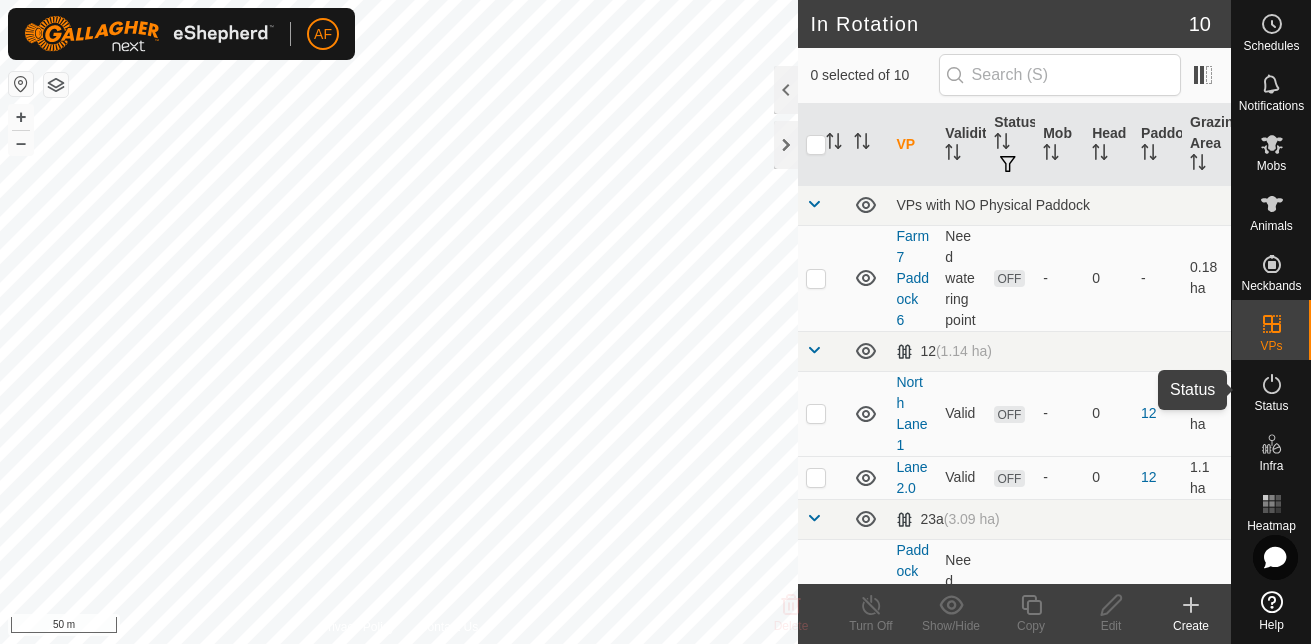 click on "Status" at bounding box center [1271, 406] 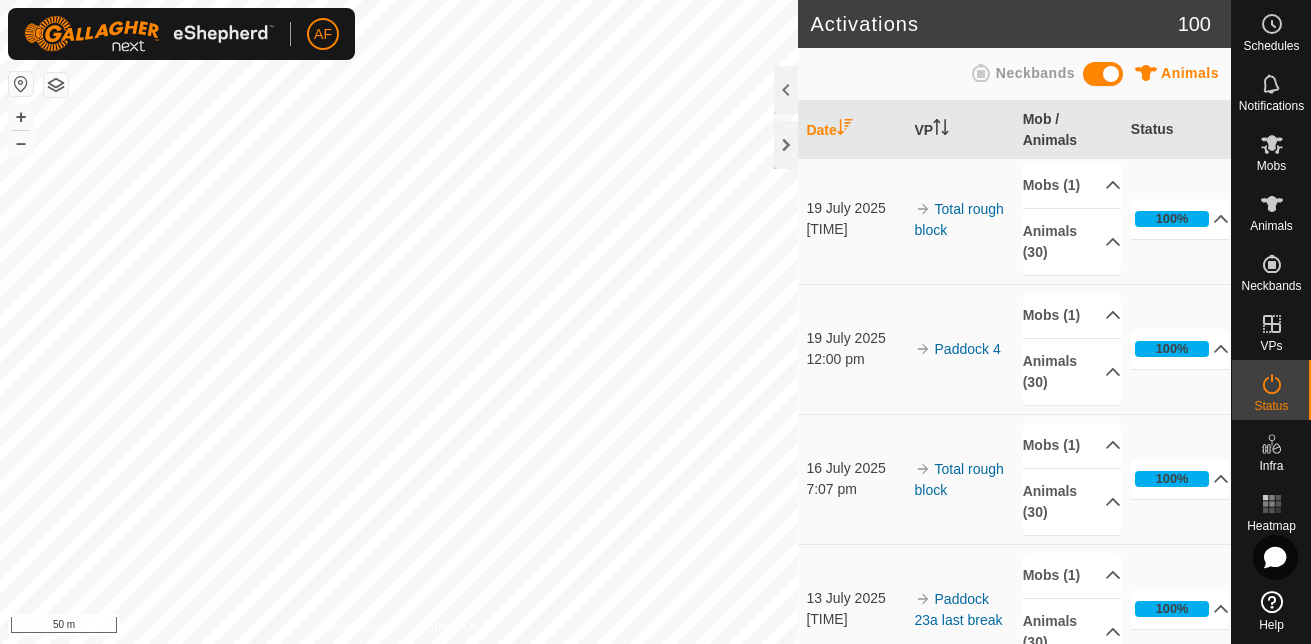 scroll, scrollTop: 0, scrollLeft: 0, axis: both 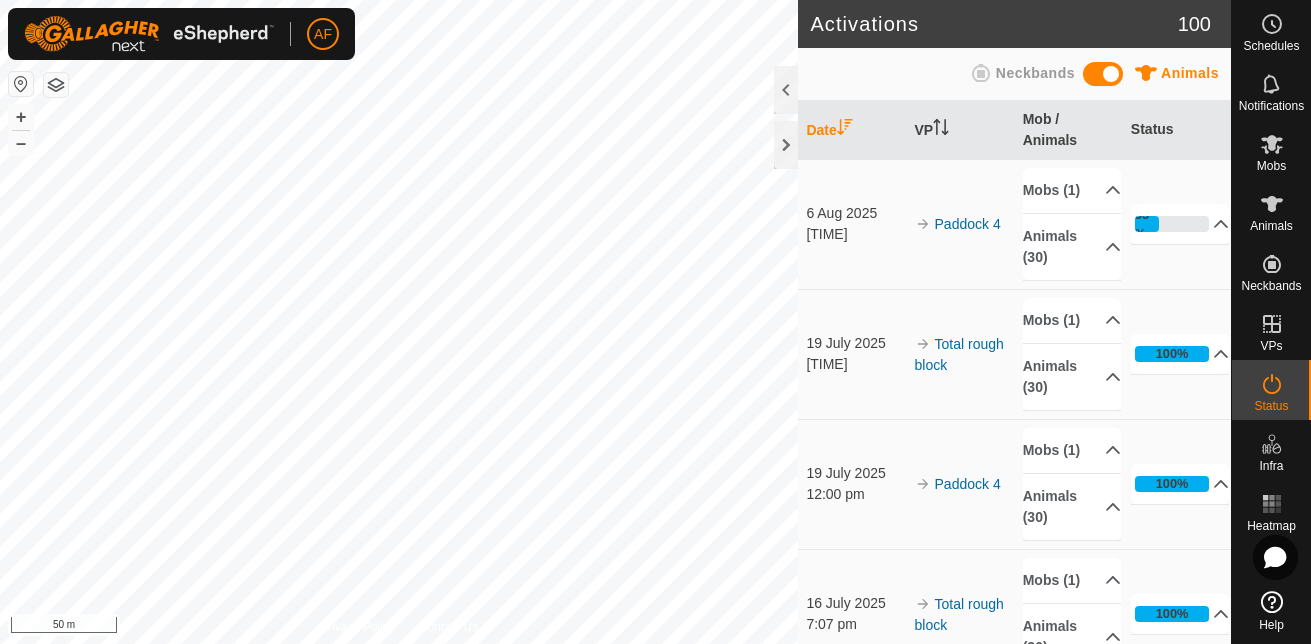 click on "Neckbands" at bounding box center [1035, 73] 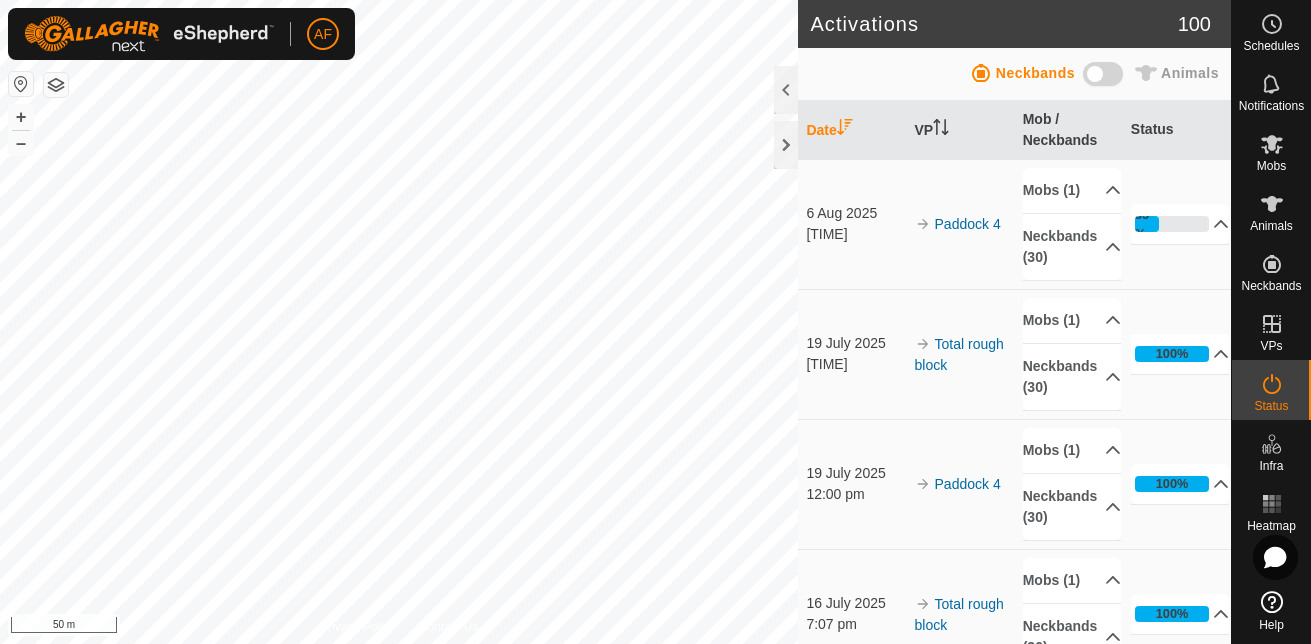 click 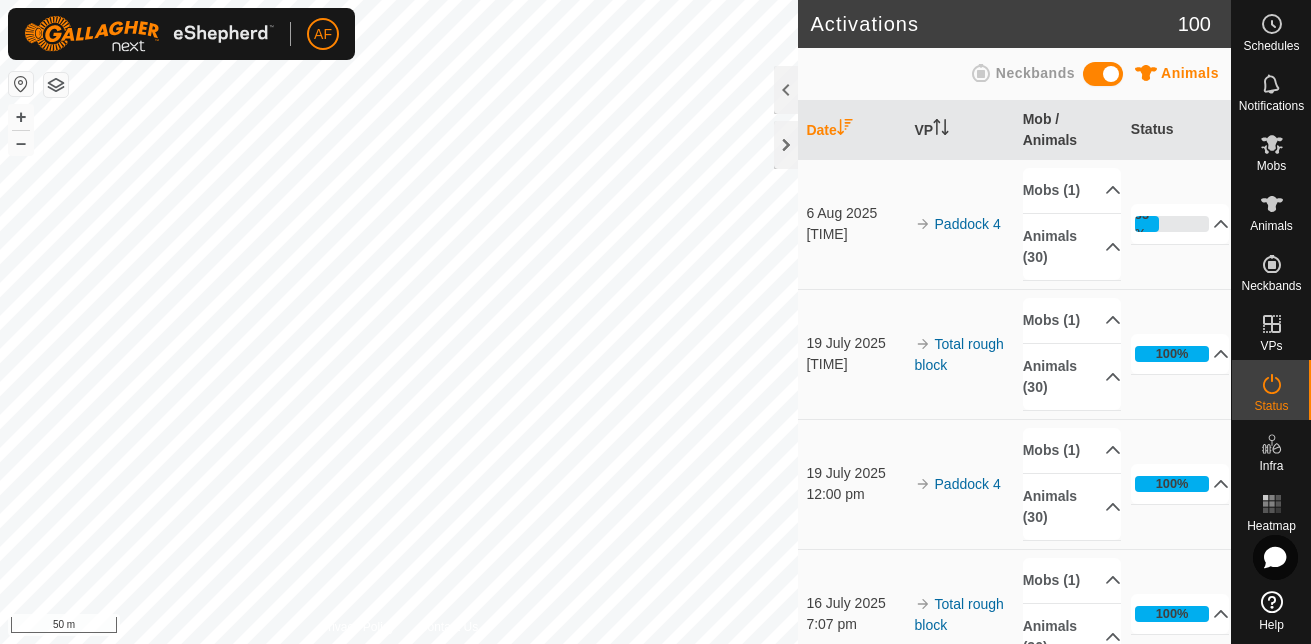 click at bounding box center [1103, 74] 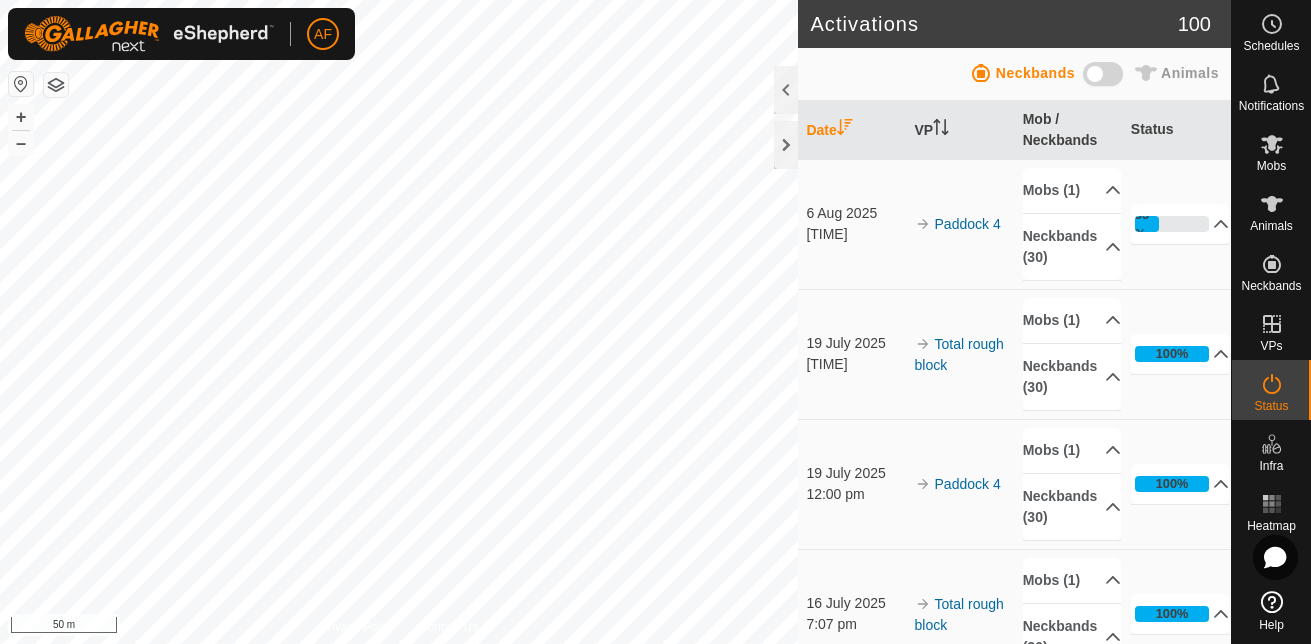 click at bounding box center [1103, 74] 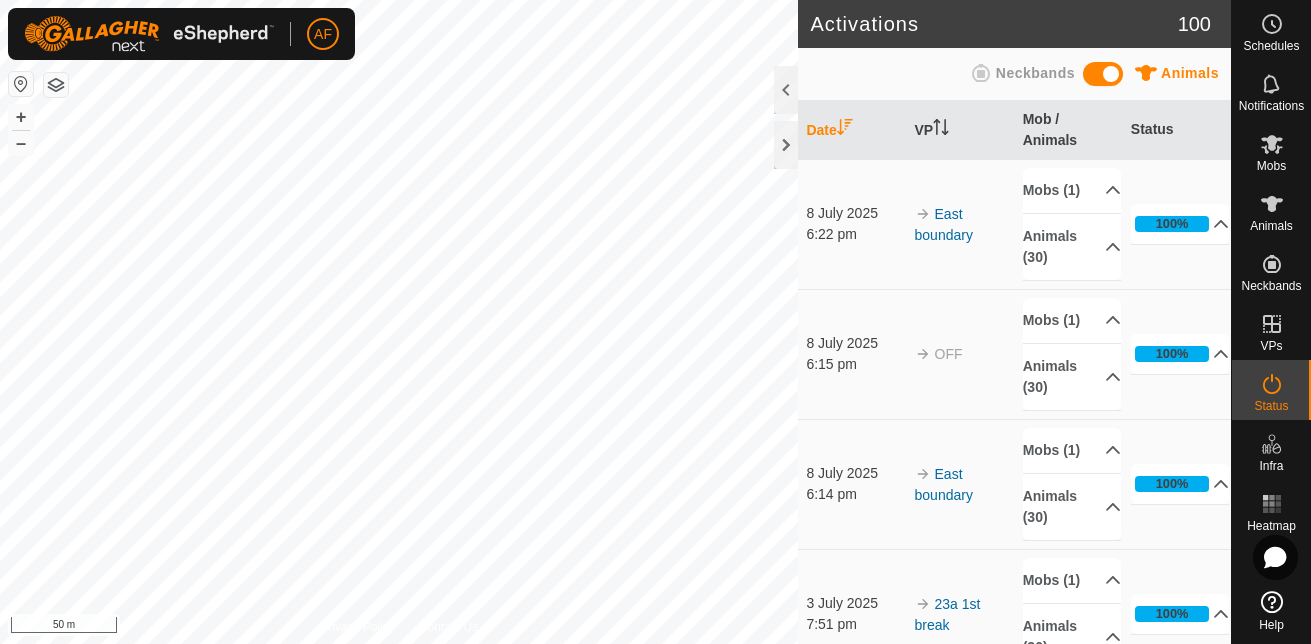 scroll, scrollTop: 0, scrollLeft: 0, axis: both 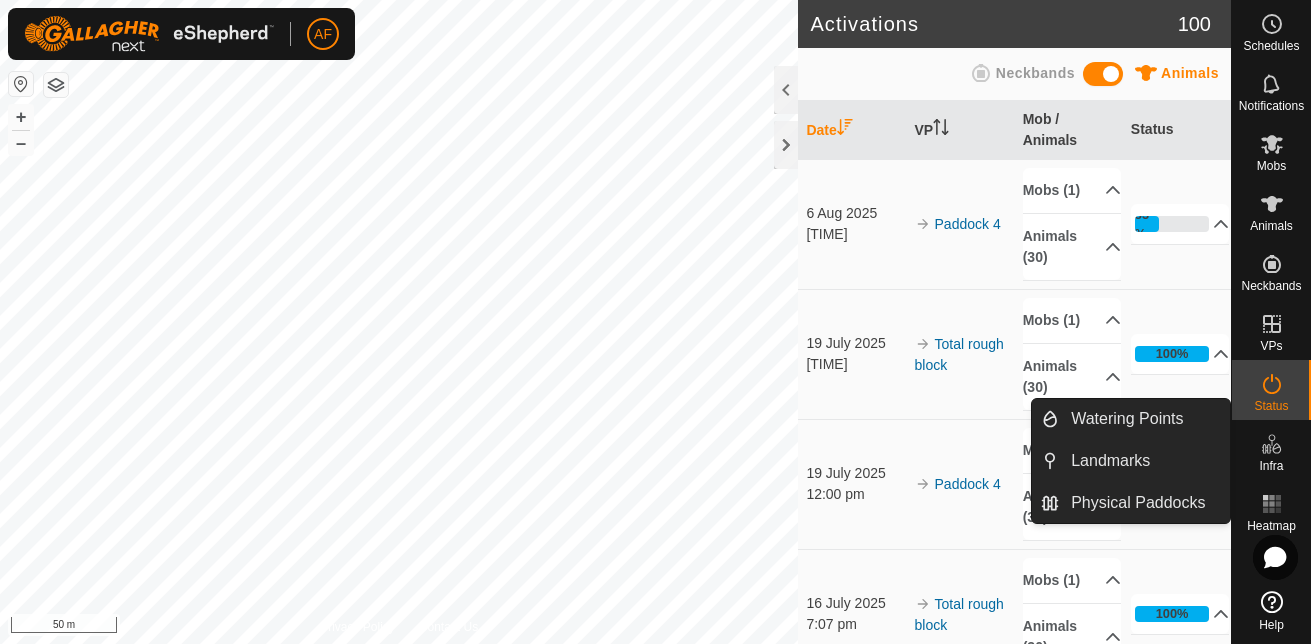 drag, startPoint x: 1232, startPoint y: 426, endPoint x: 1268, endPoint y: 449, distance: 42.72002 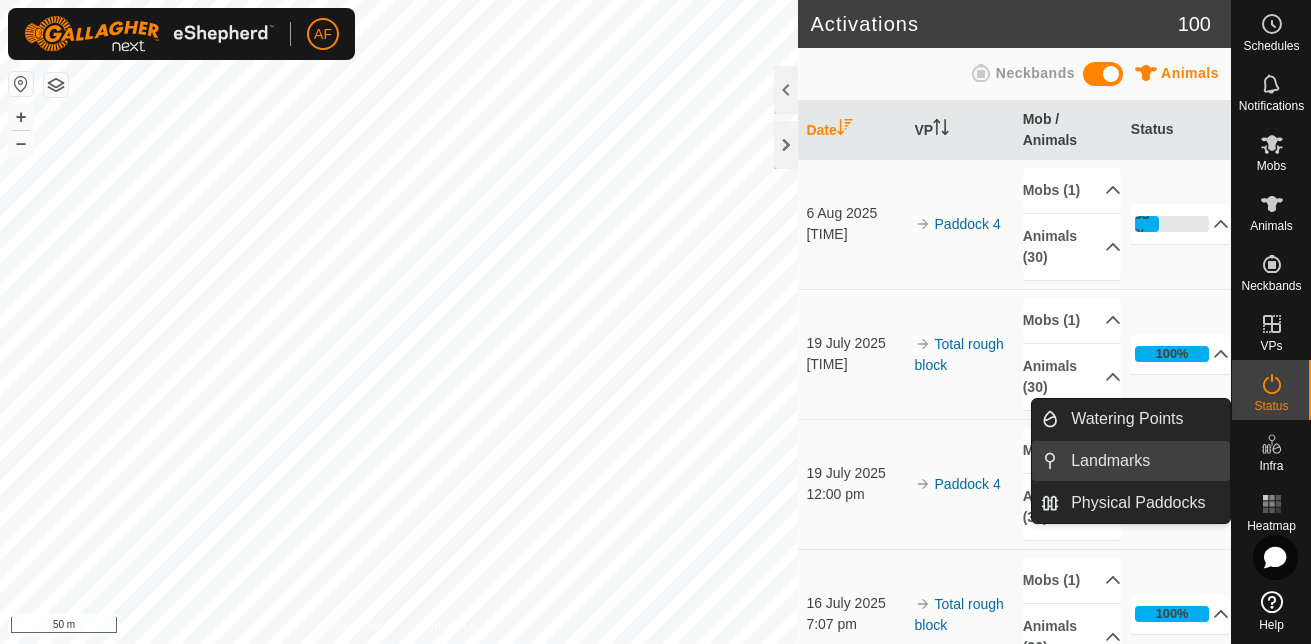 click on "Landmarks" at bounding box center (1144, 461) 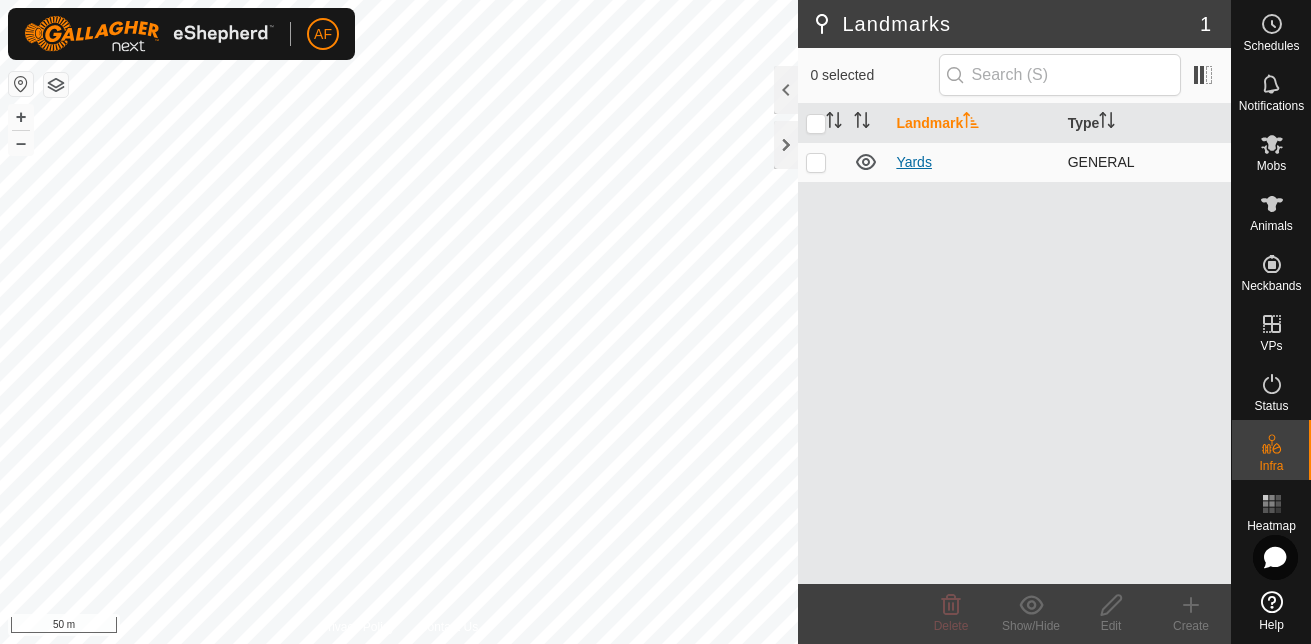click on "Yards" at bounding box center [914, 162] 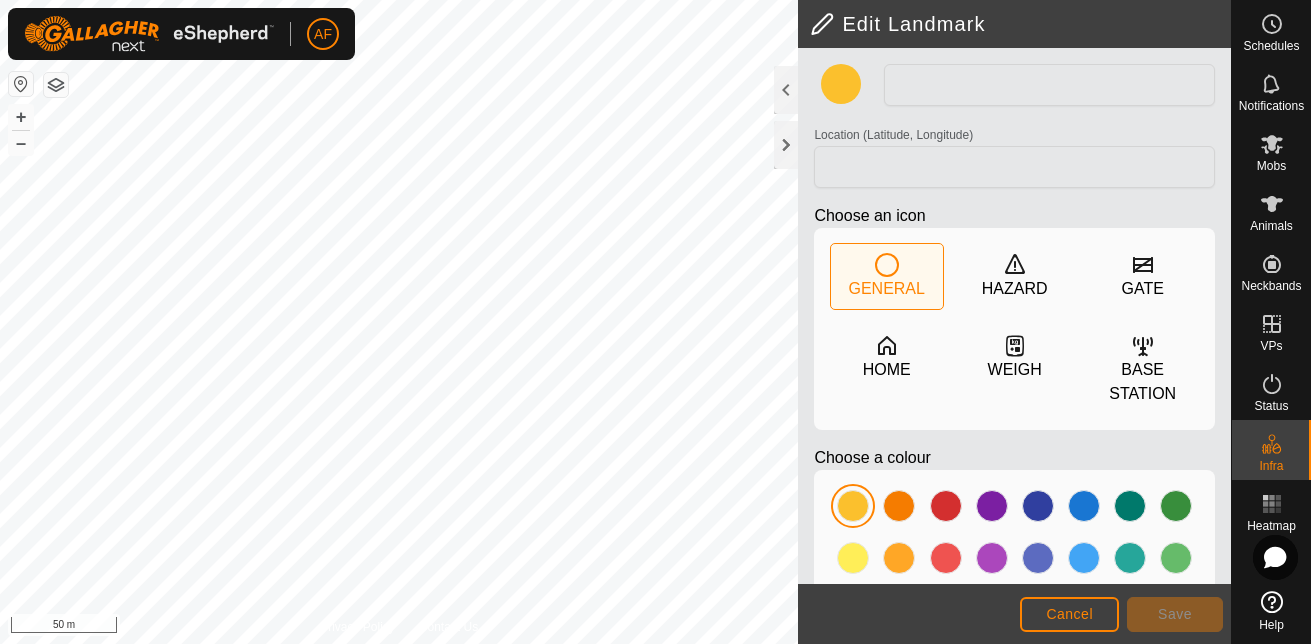 type on "Yards" 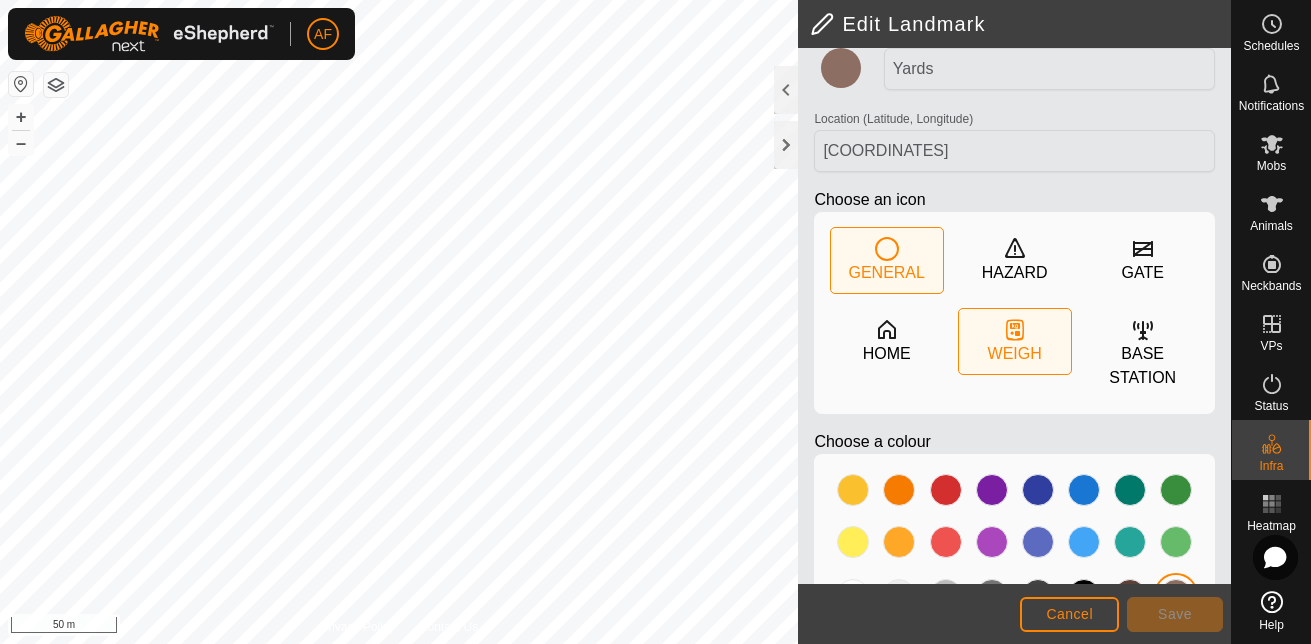 scroll, scrollTop: 0, scrollLeft: 0, axis: both 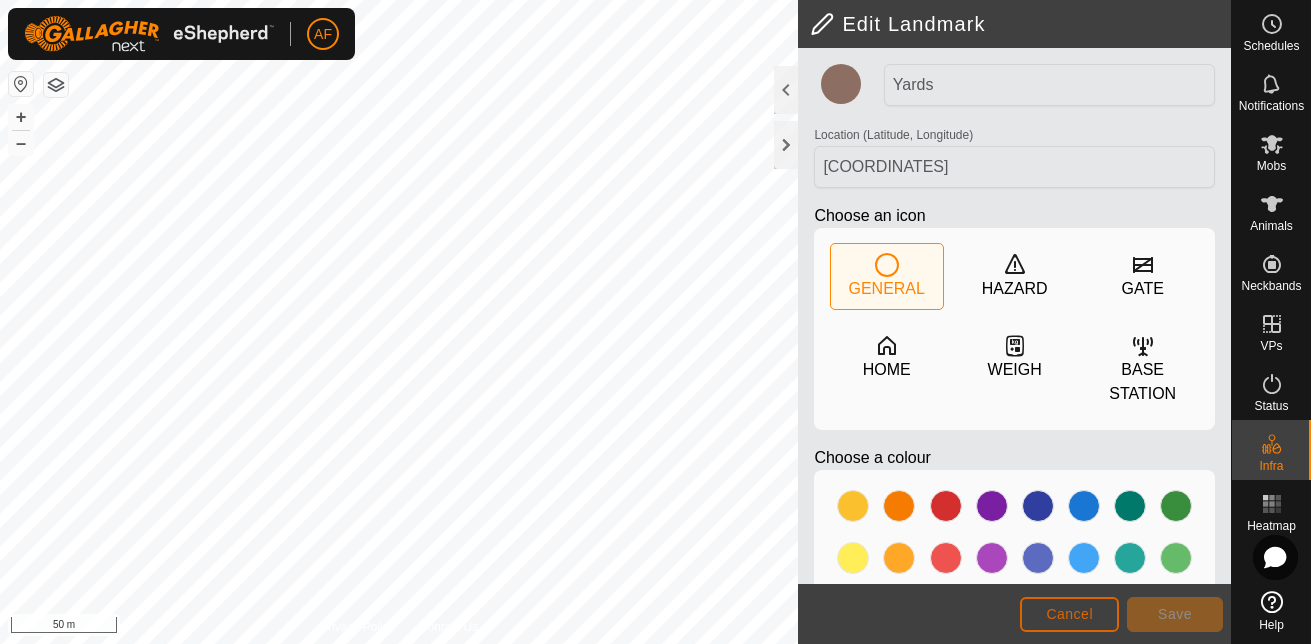 click on "Cancel" 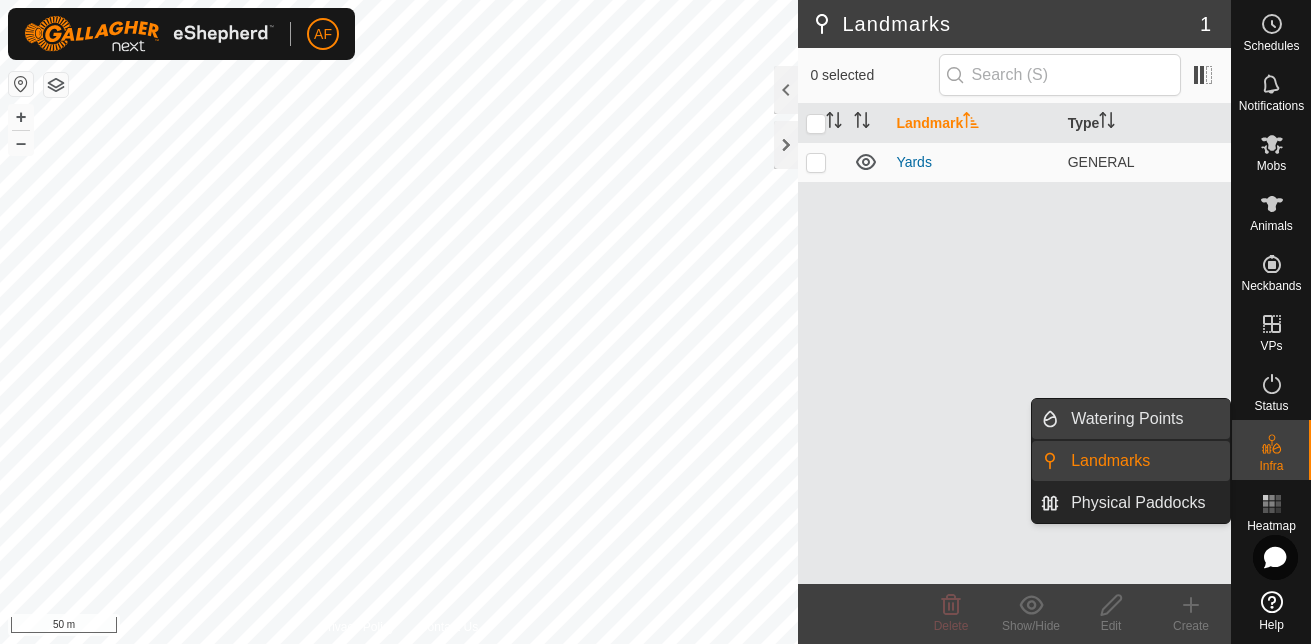click on "Watering Points" at bounding box center (1144, 419) 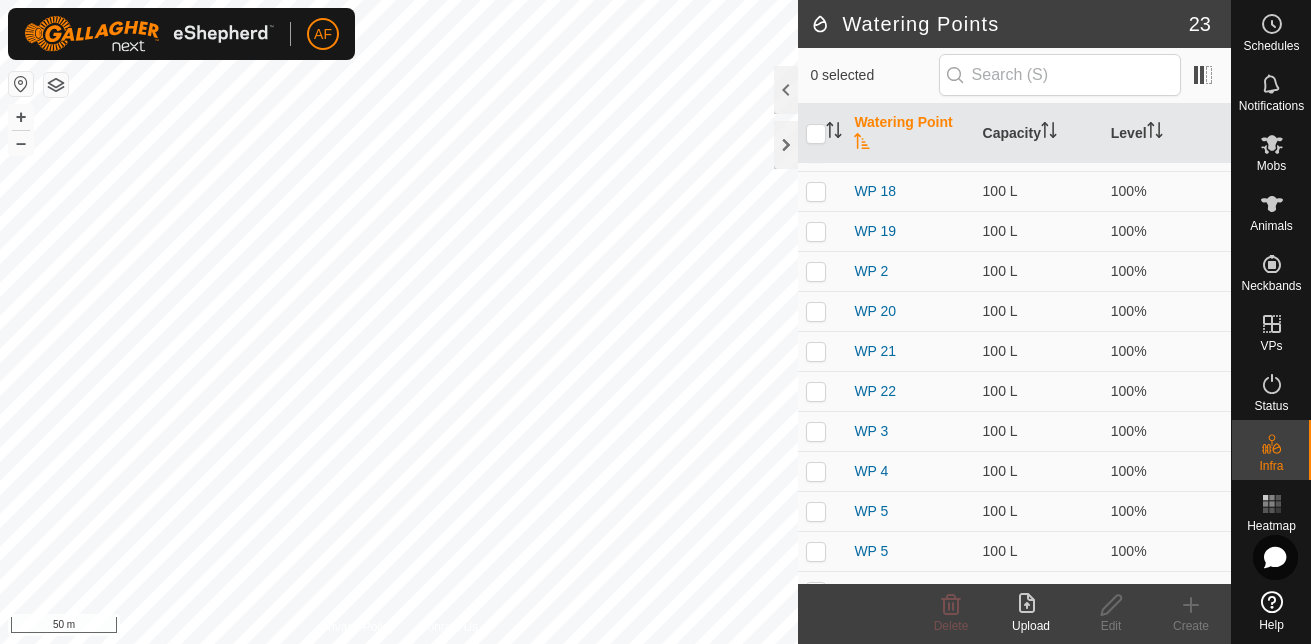 scroll, scrollTop: 500, scrollLeft: 0, axis: vertical 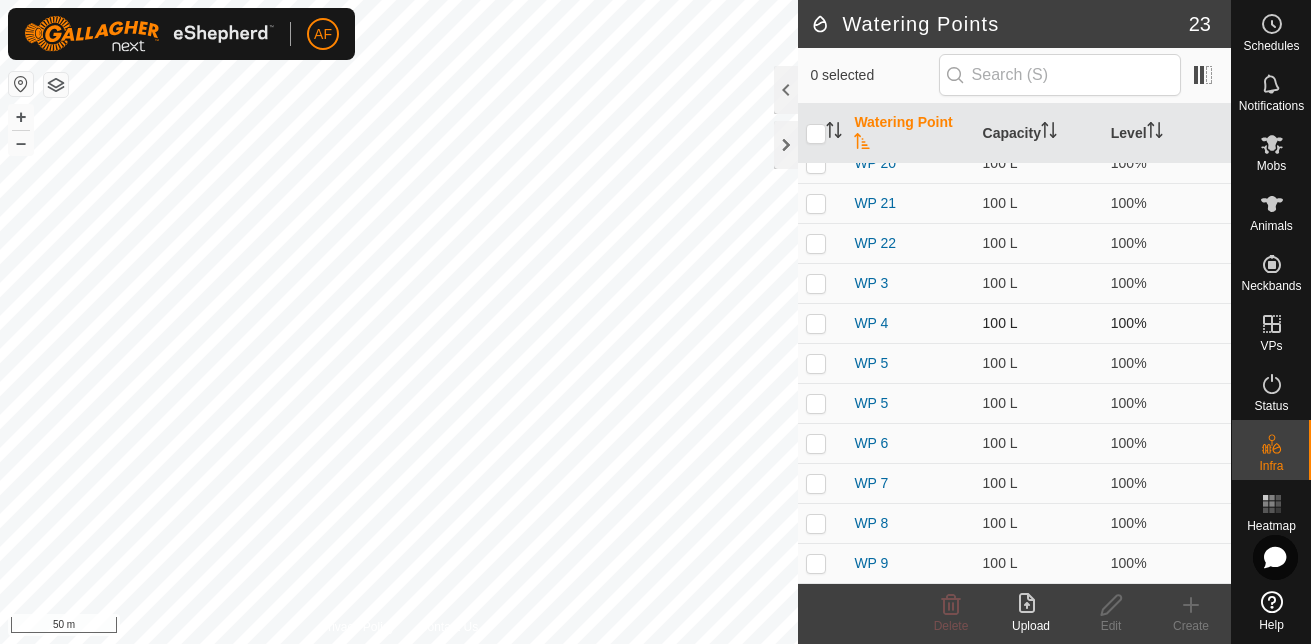 click at bounding box center (816, 323) 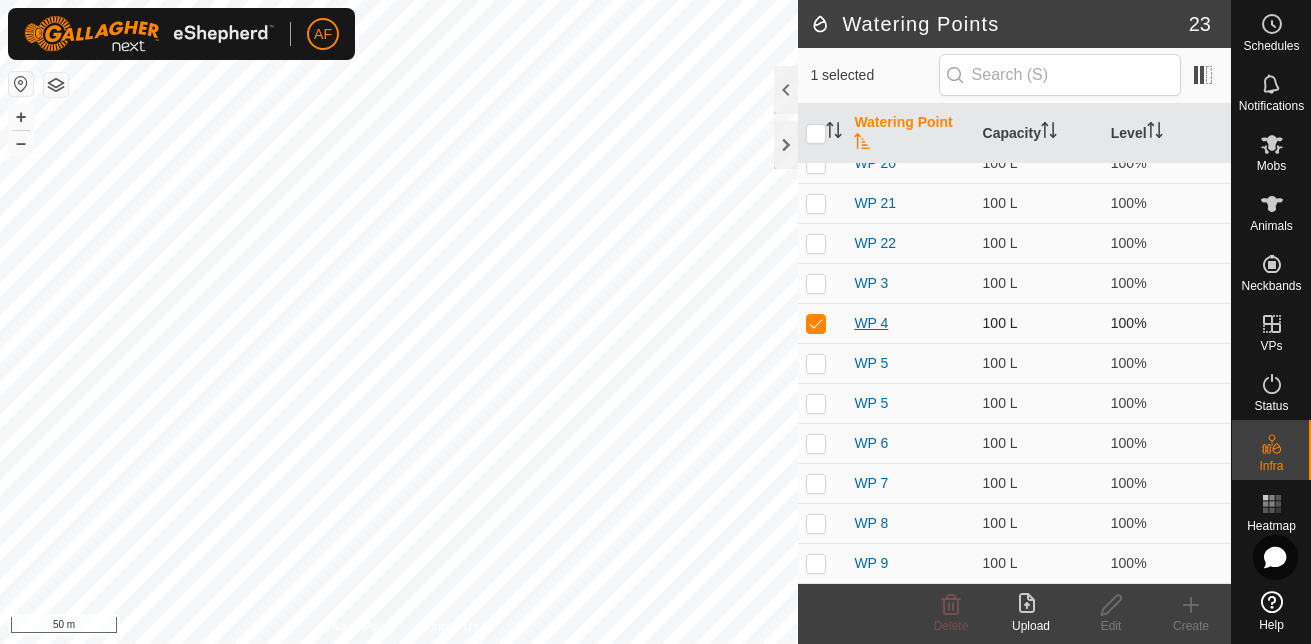 click on "WP 4" at bounding box center (871, 323) 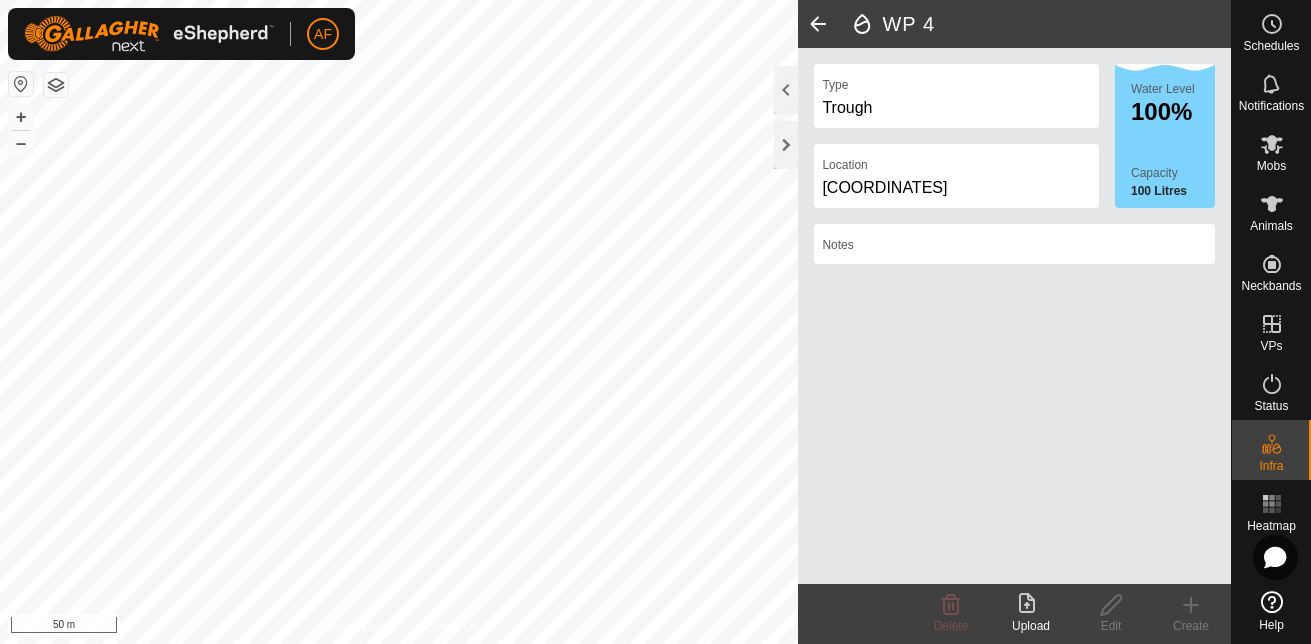 click on "[COORDINATES]" 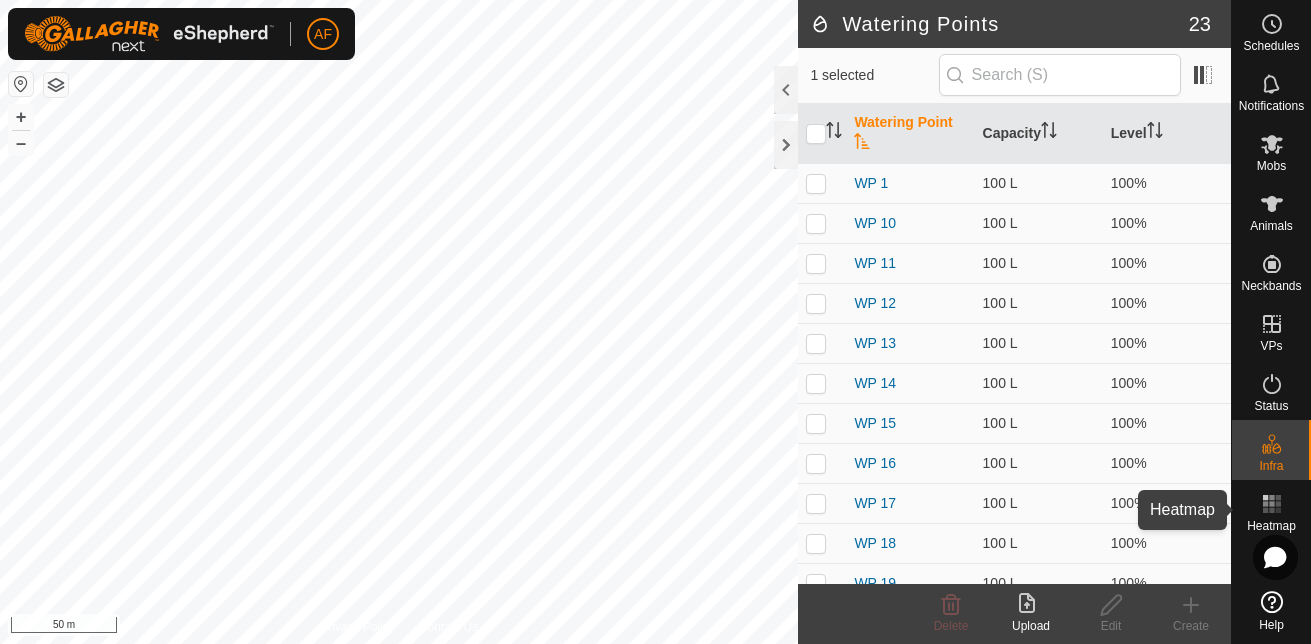 click 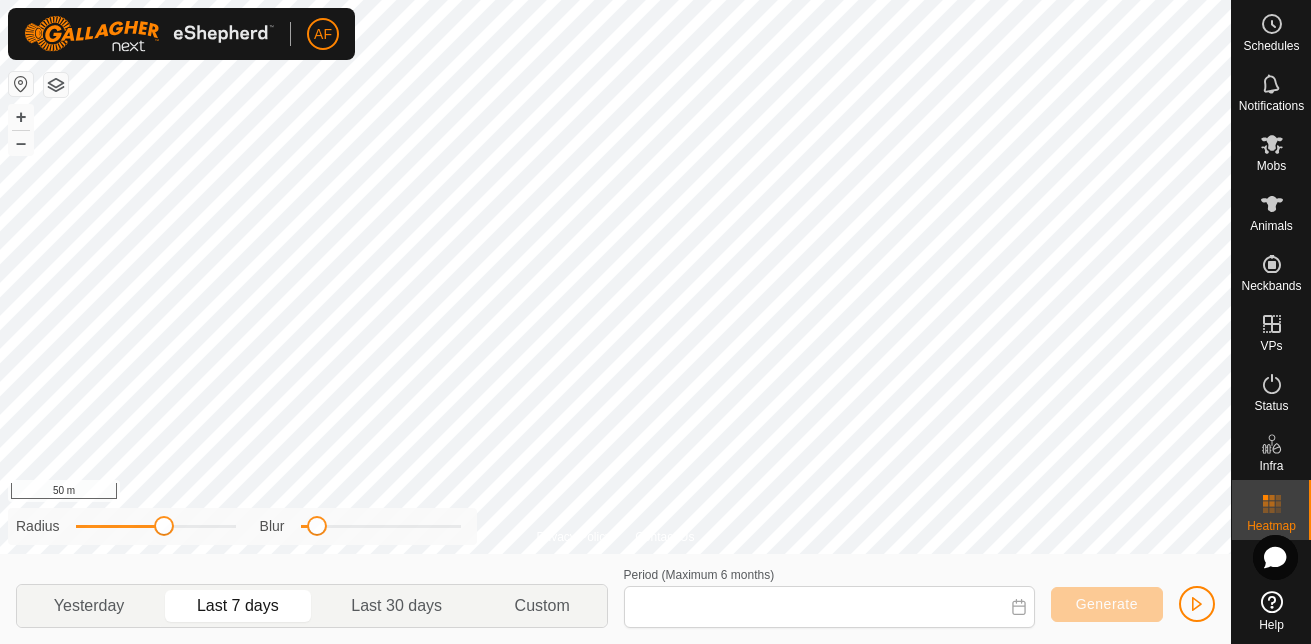 type on "[DATE] - [DATE]" 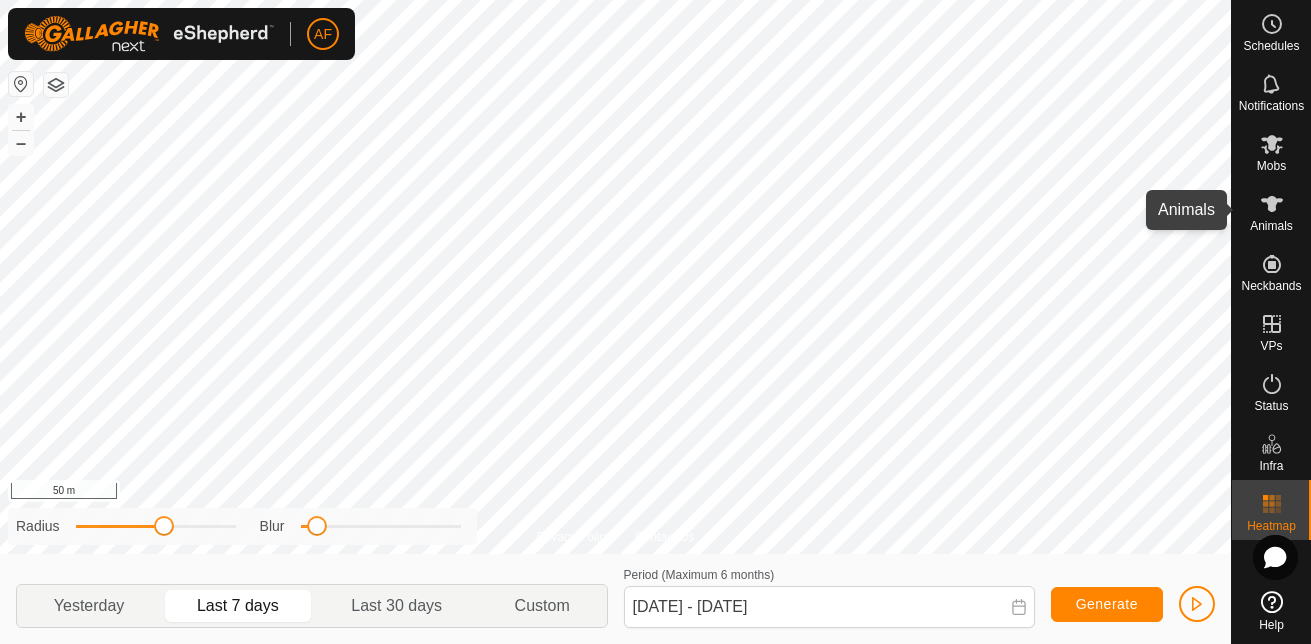 click on "Animals" at bounding box center [1271, 226] 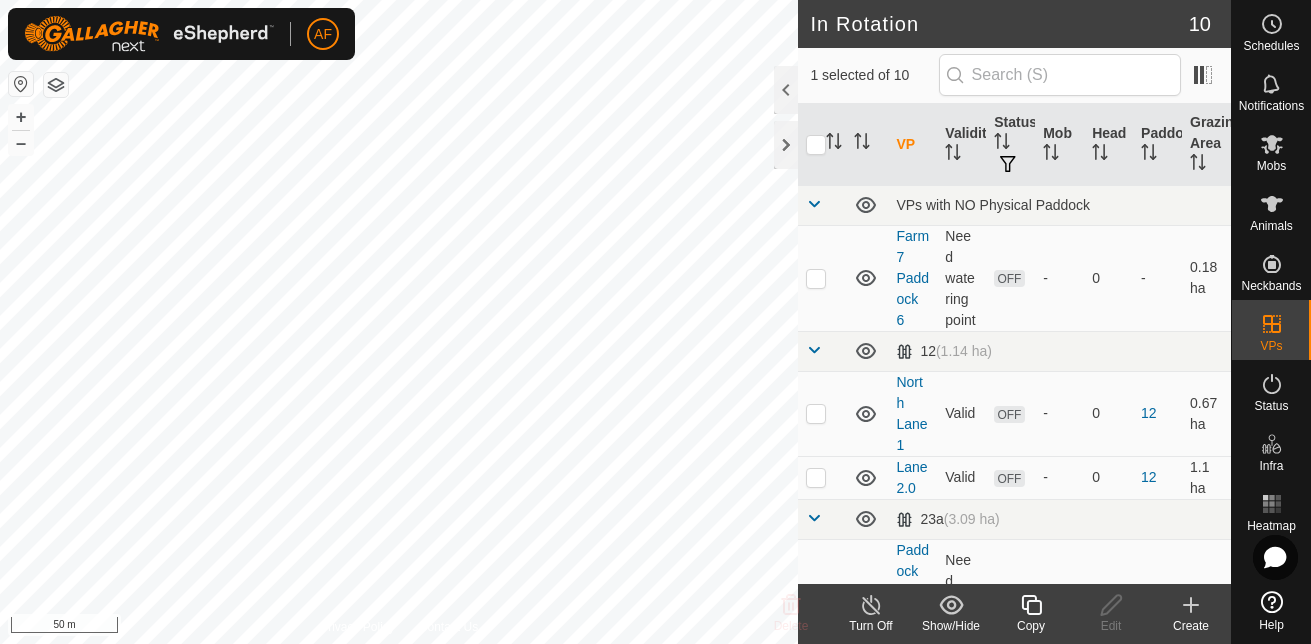 checkbox on "false" 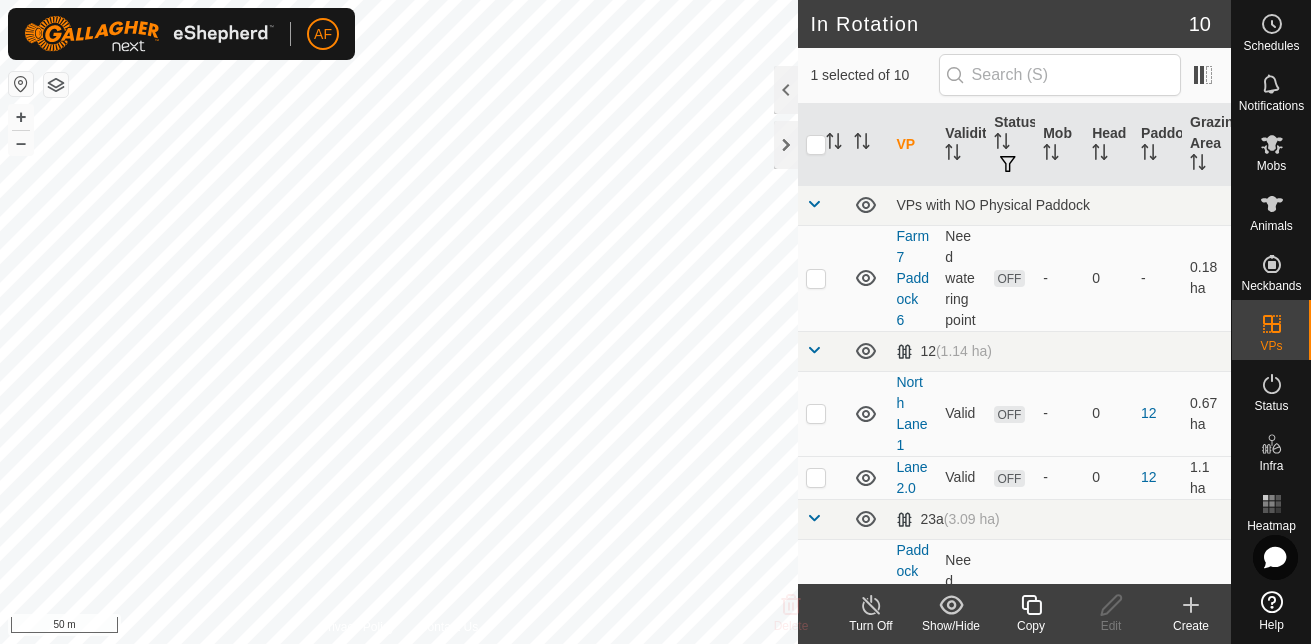 checkbox on "true" 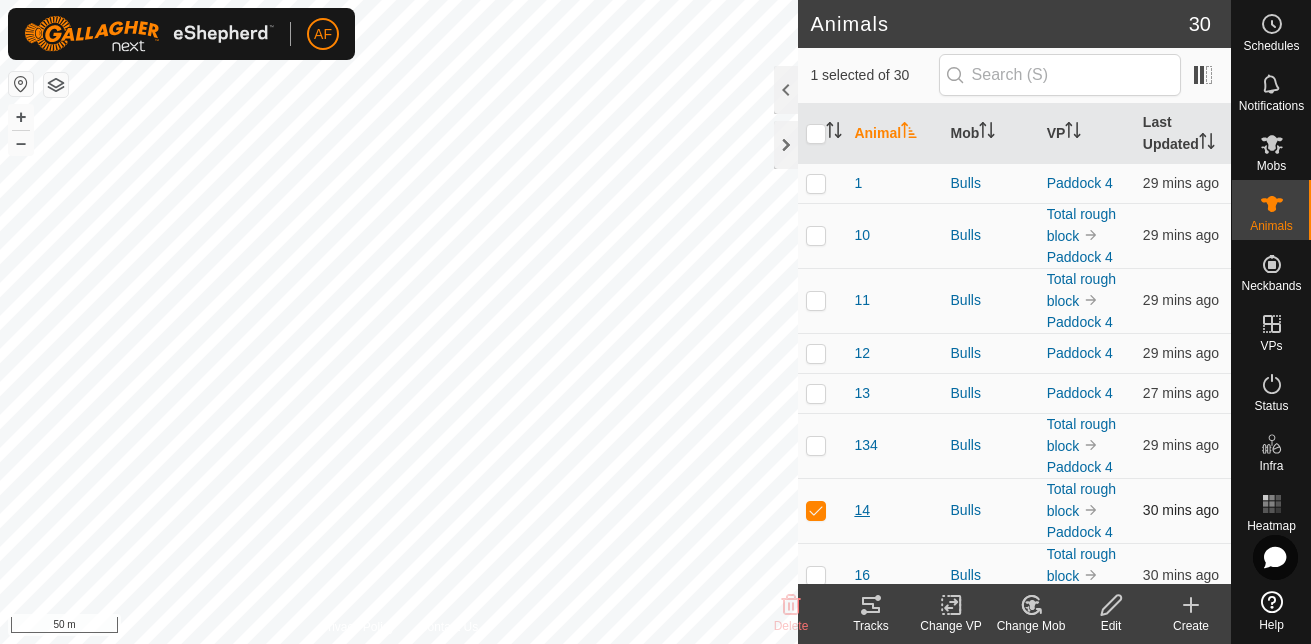 click on "14" at bounding box center [862, 510] 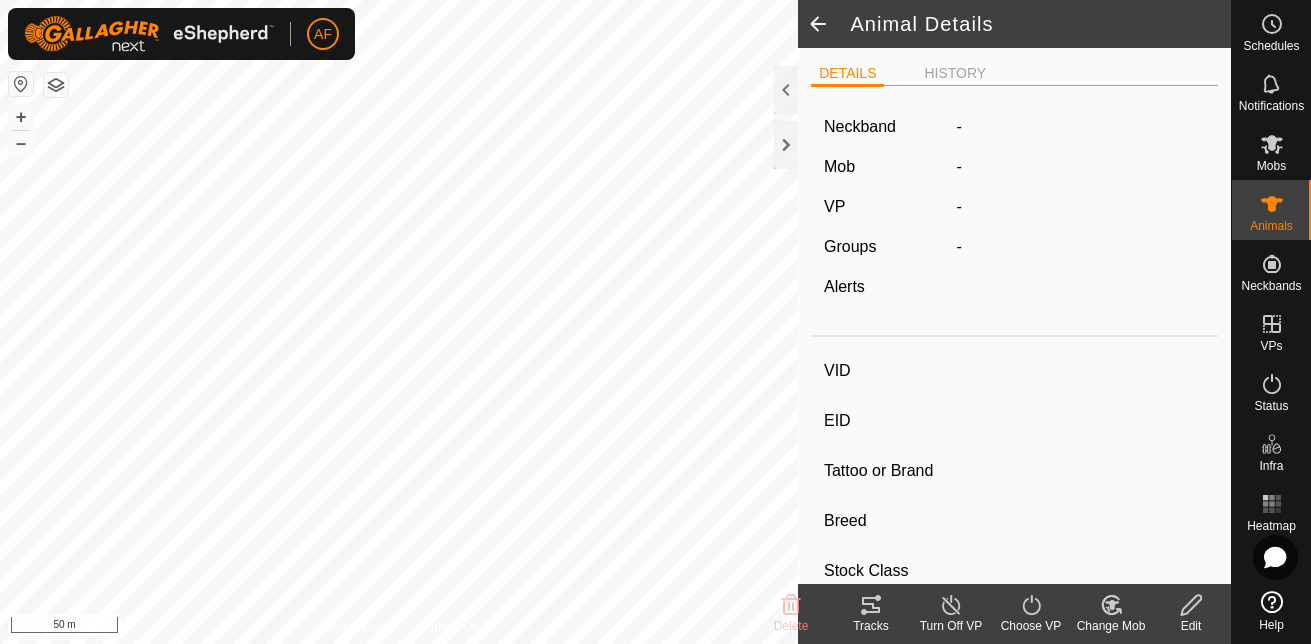 type on "14" 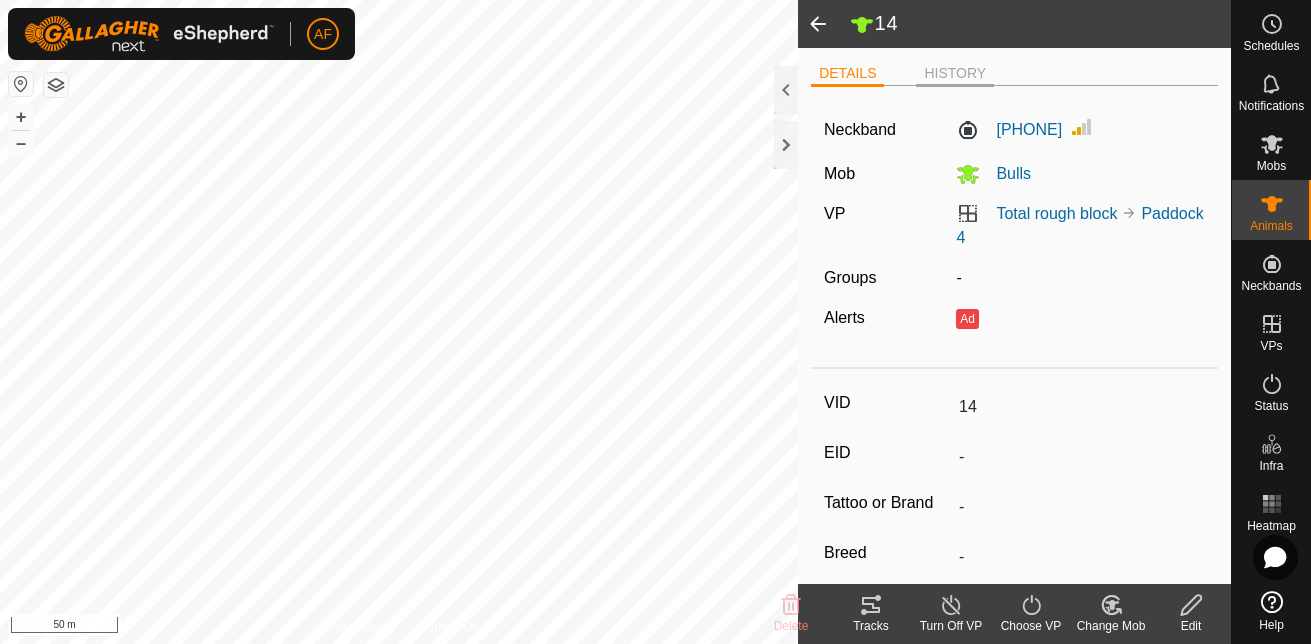 click on "HISTORY" 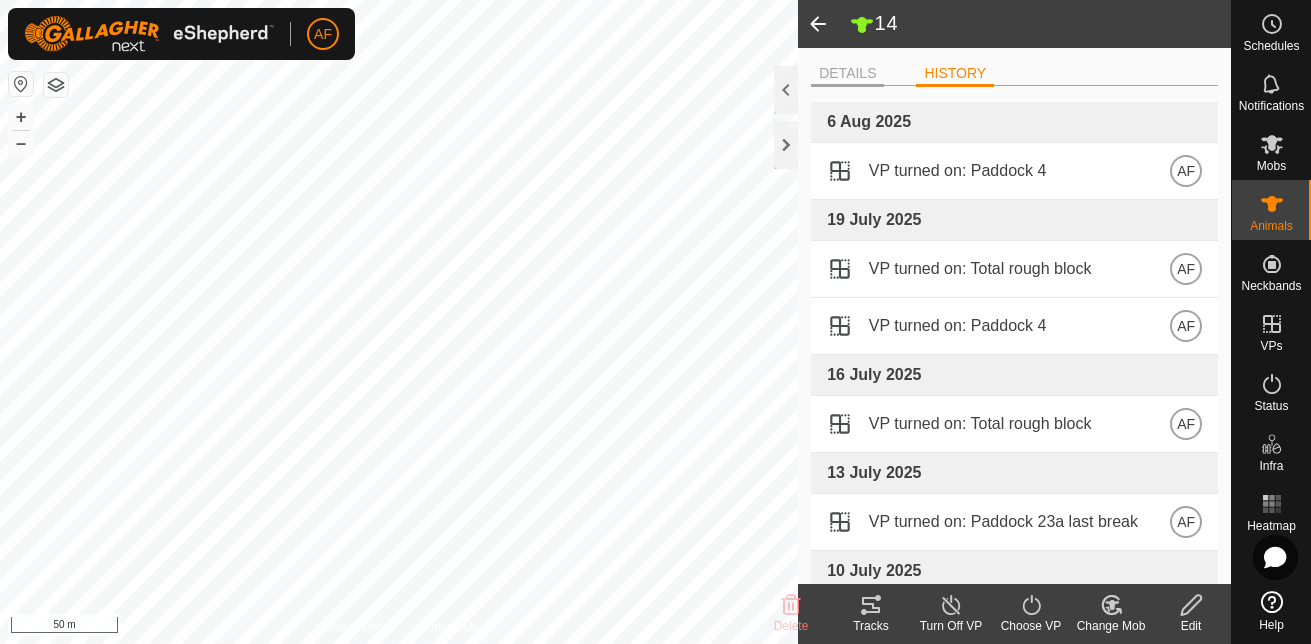 click on "DETAILS" 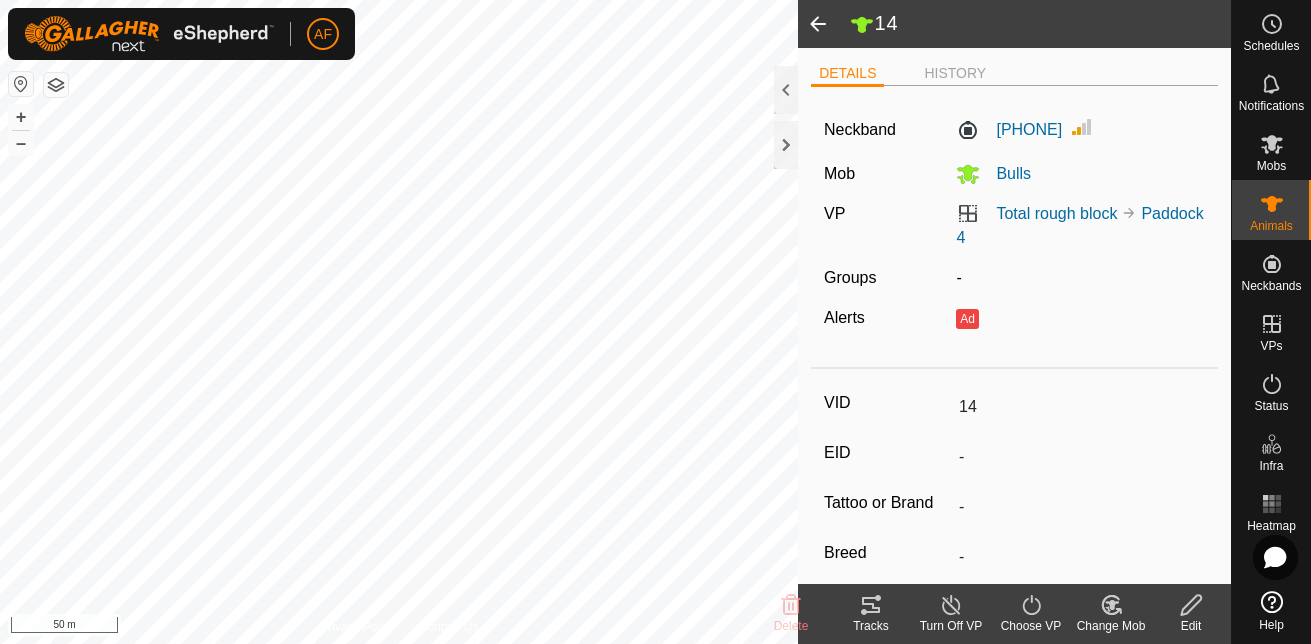 click 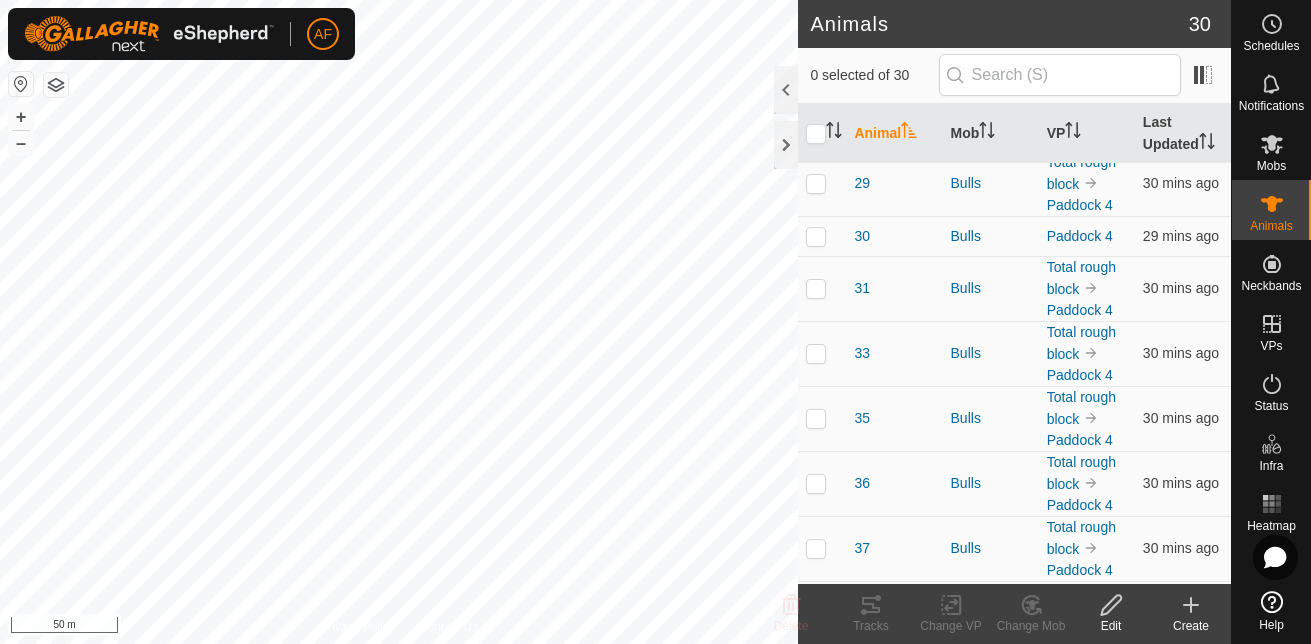 scroll, scrollTop: 918, scrollLeft: 0, axis: vertical 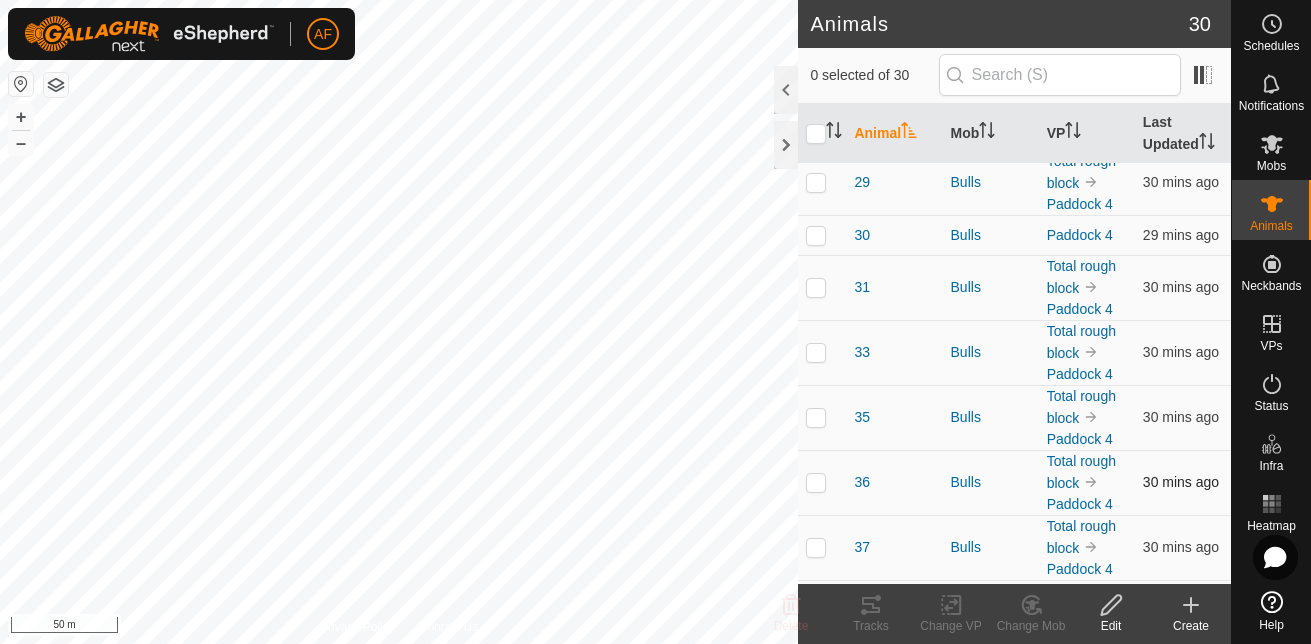click at bounding box center [816, 482] 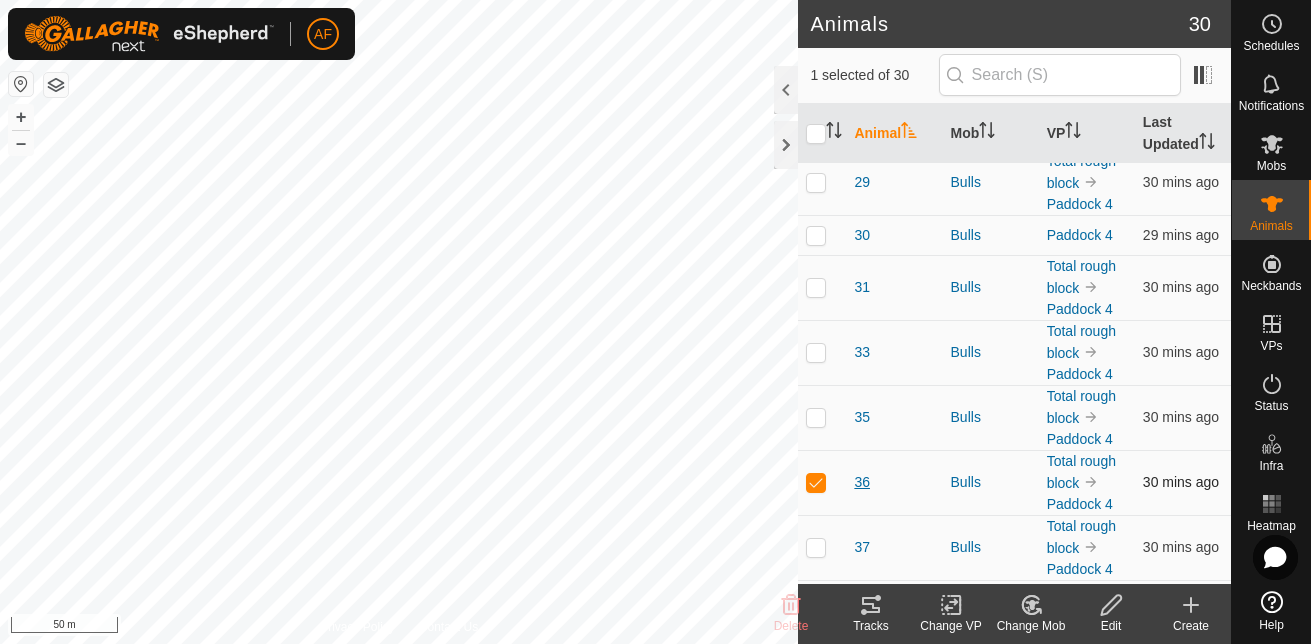 click on "36" at bounding box center (862, 482) 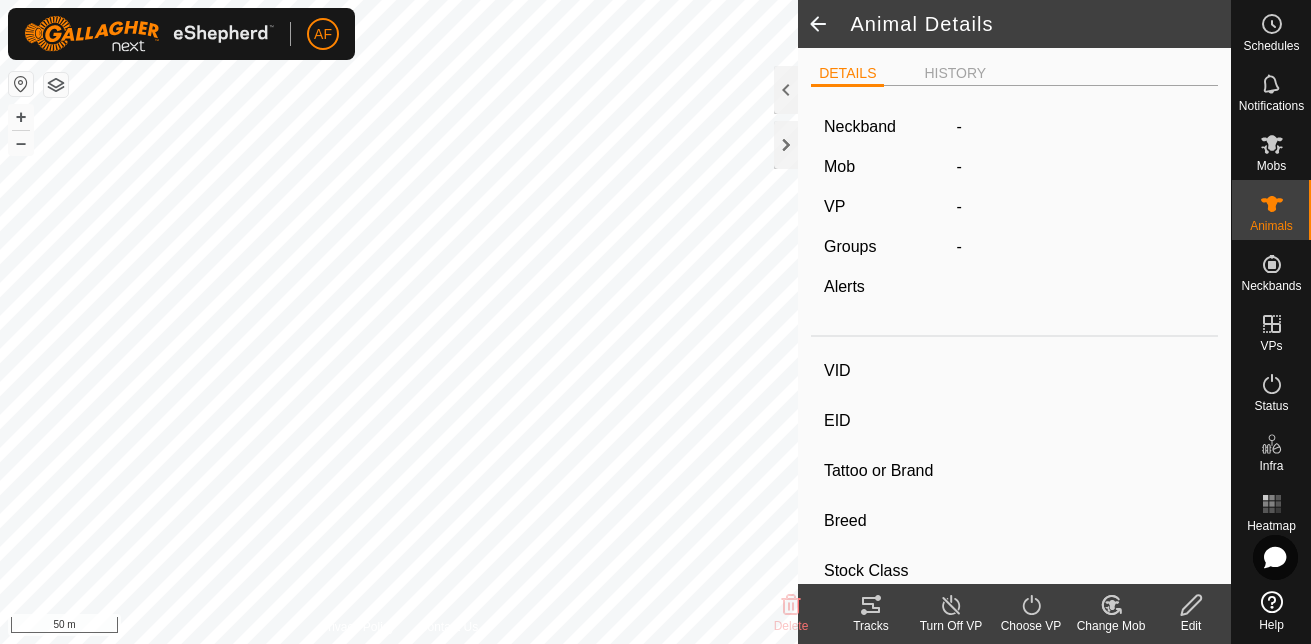type on "36" 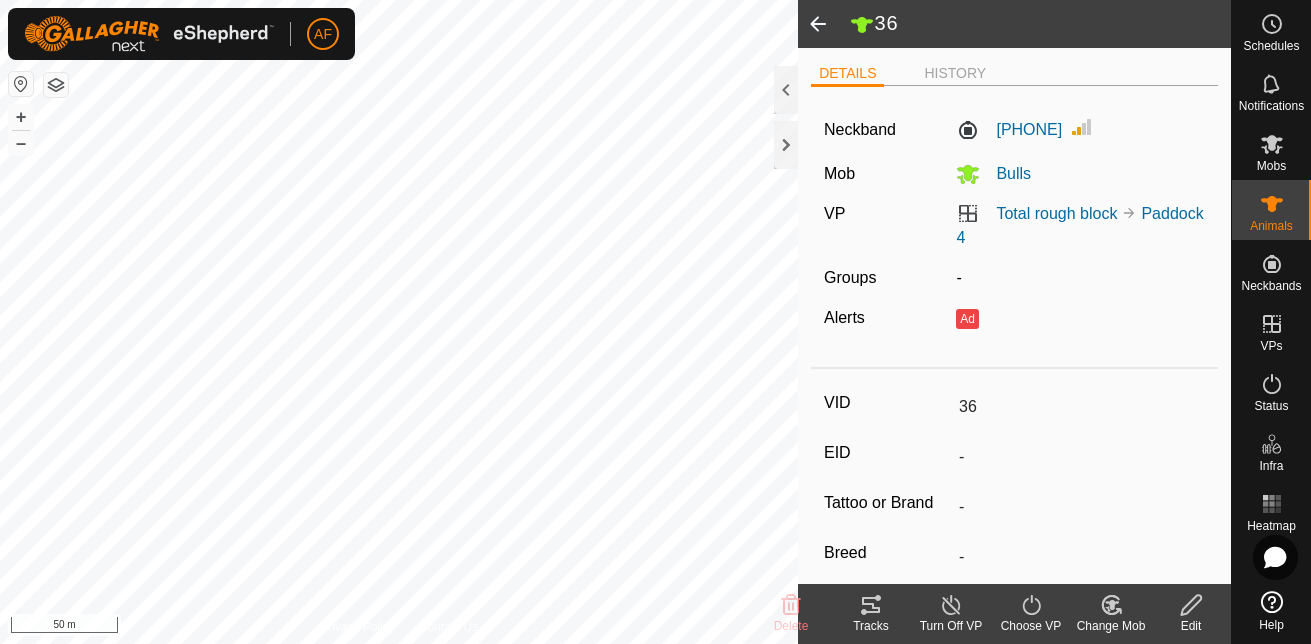 click 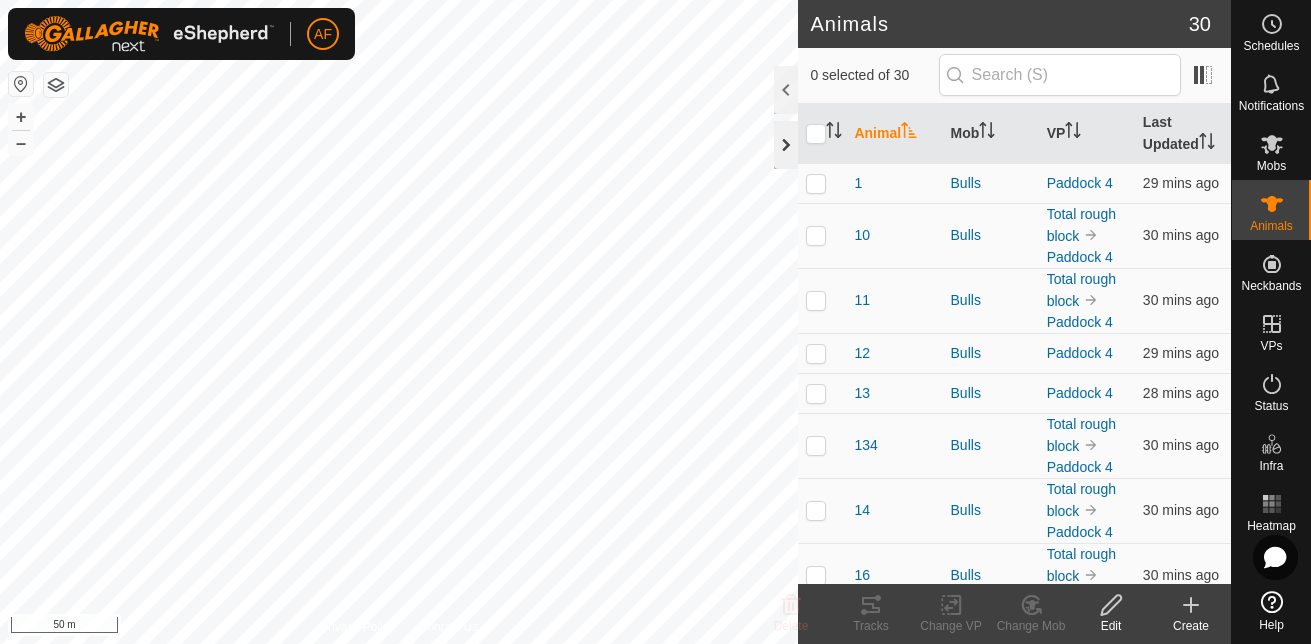 click 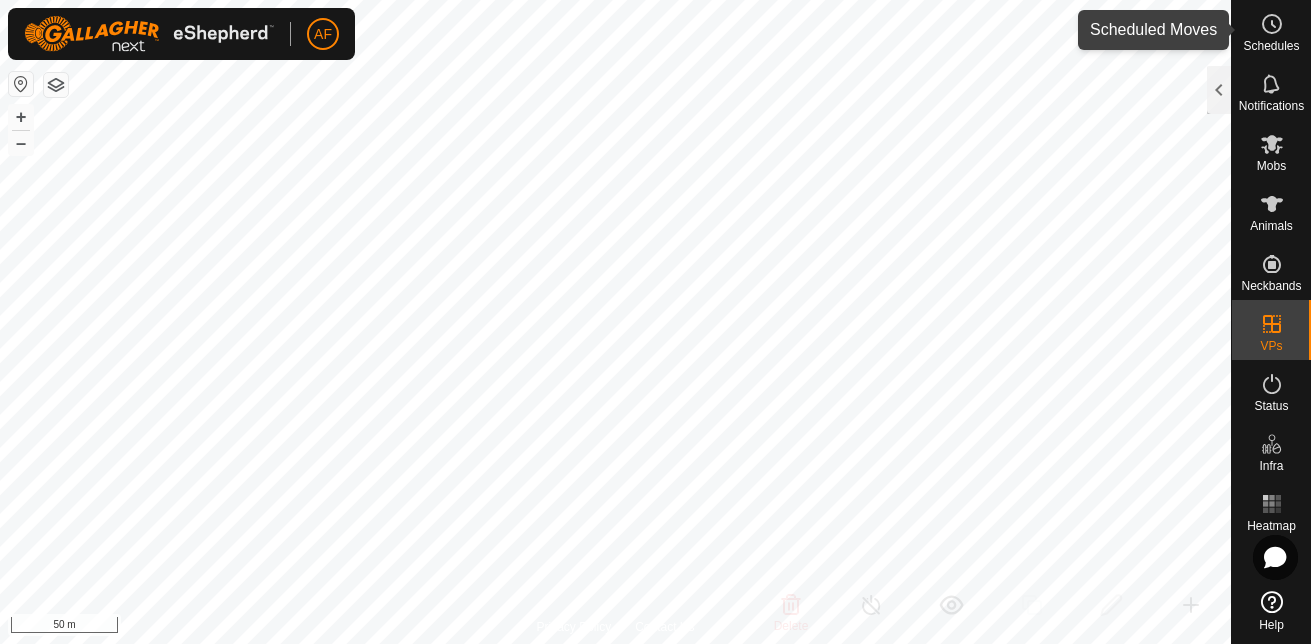 click at bounding box center (1272, 24) 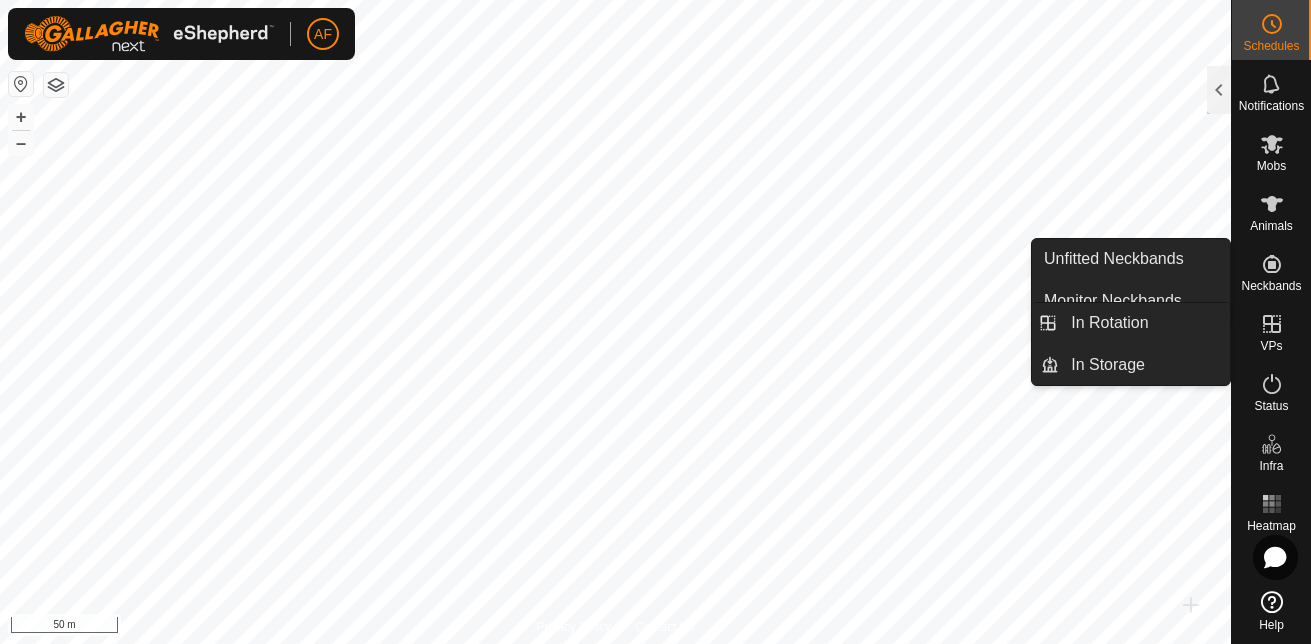 click 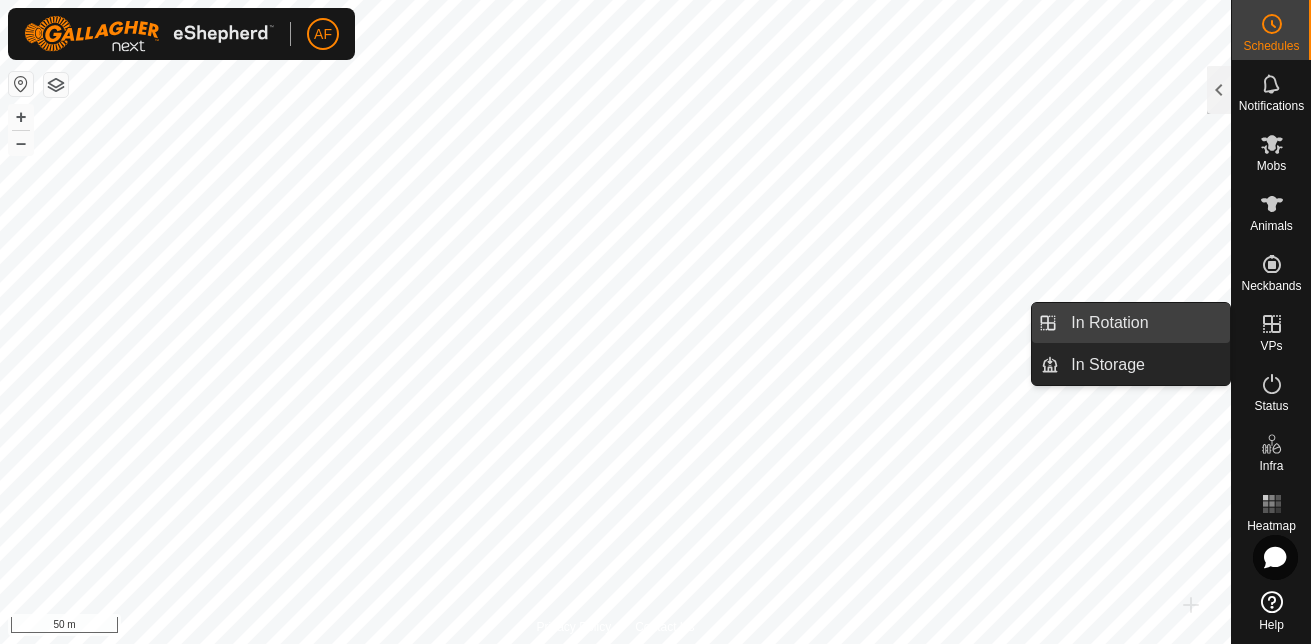 click on "In Rotation" at bounding box center (1144, 323) 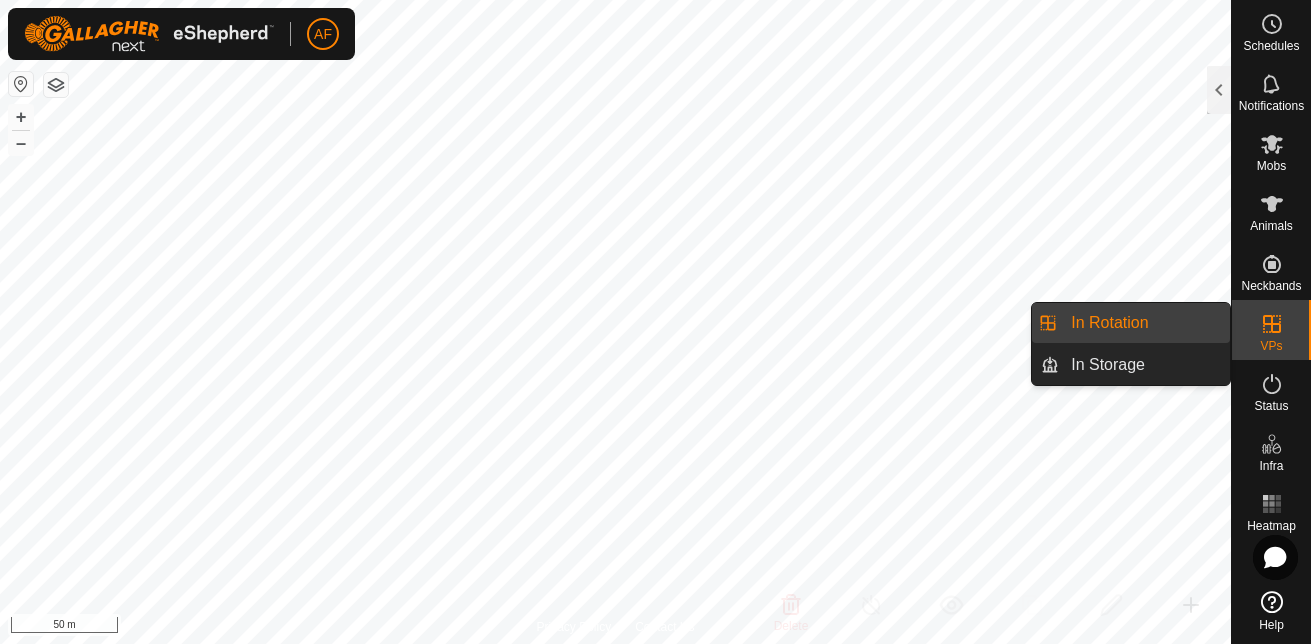 click on "In Rotation" at bounding box center [1144, 323] 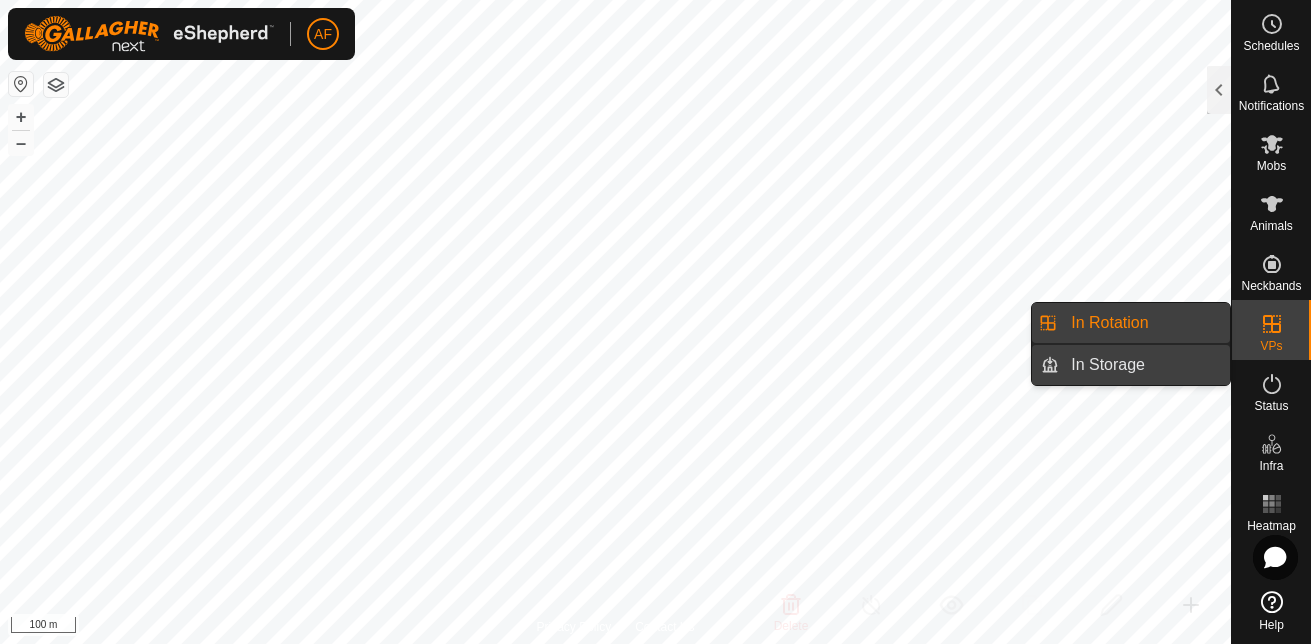 click on "In Storage" at bounding box center (1144, 365) 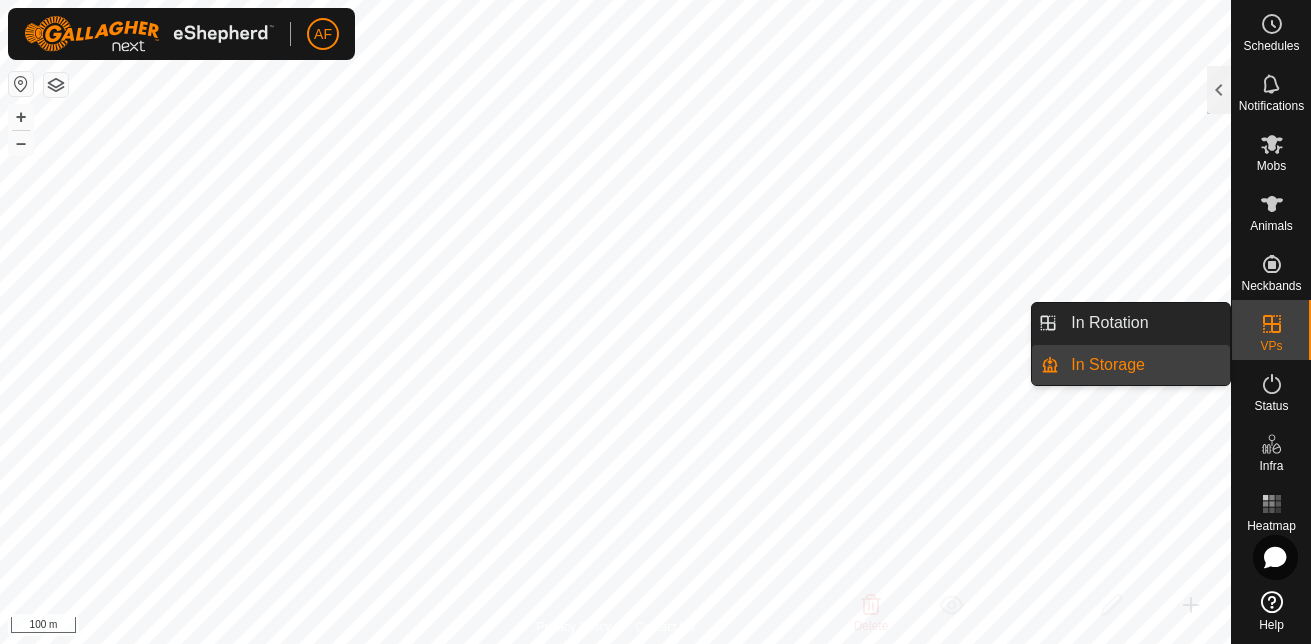 click on "In Storage" at bounding box center [1144, 365] 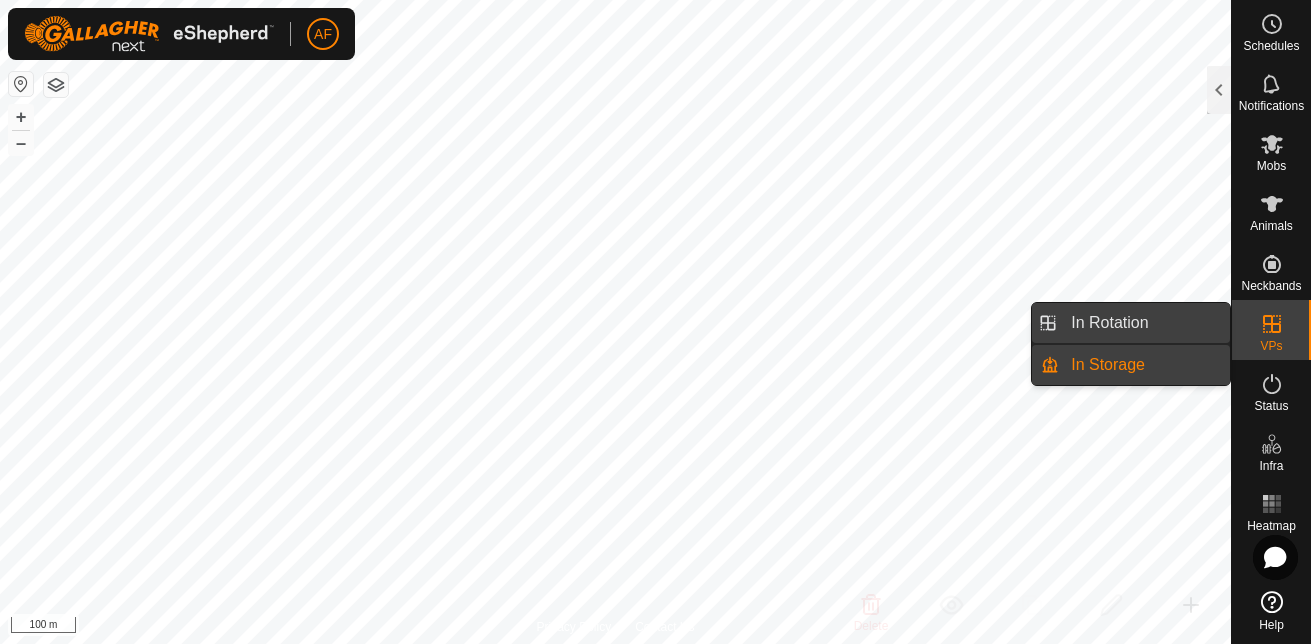 click on "In Rotation" at bounding box center (1144, 323) 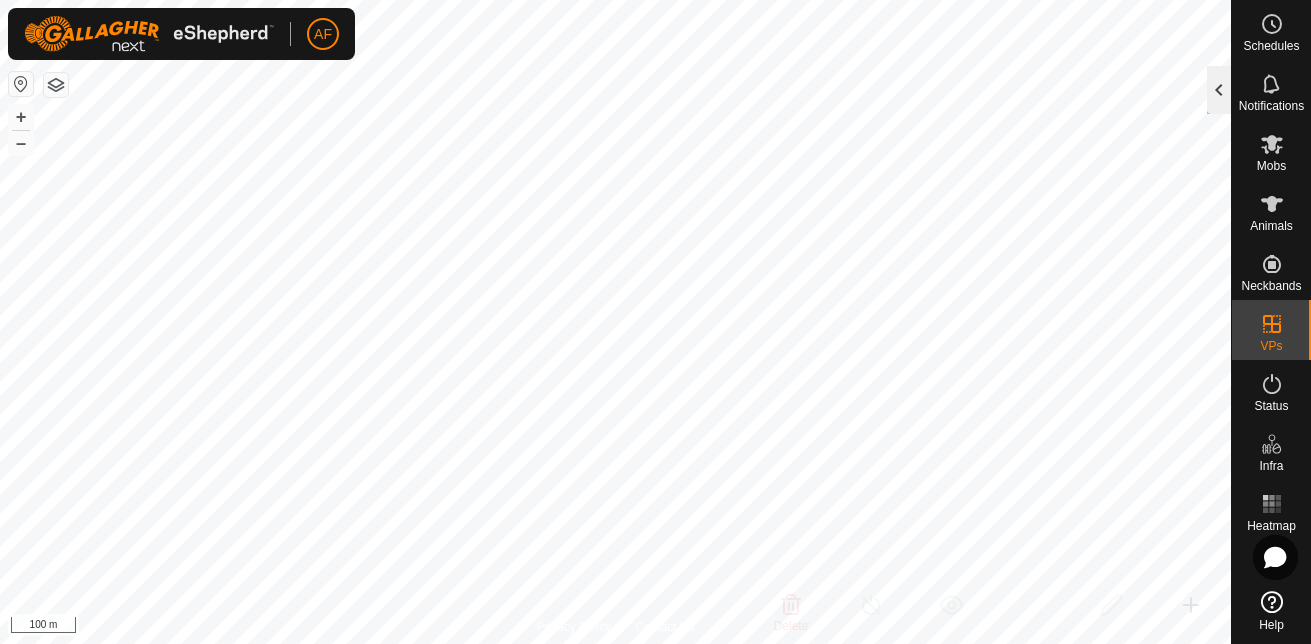 click 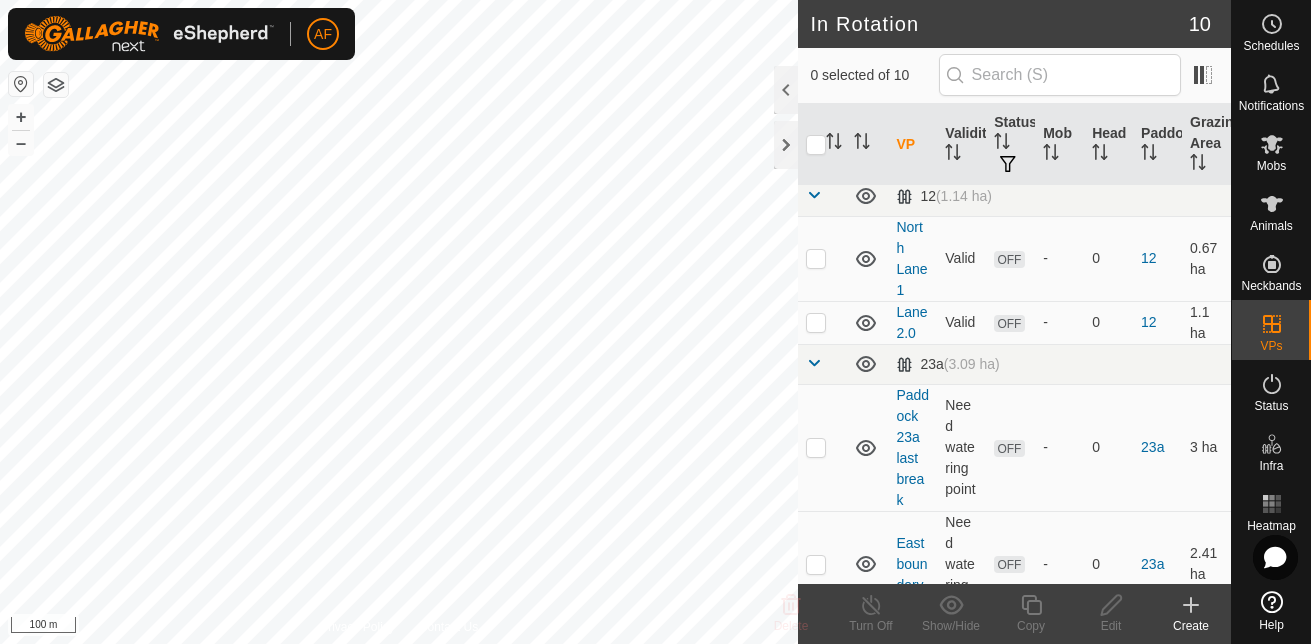 scroll, scrollTop: 0, scrollLeft: 0, axis: both 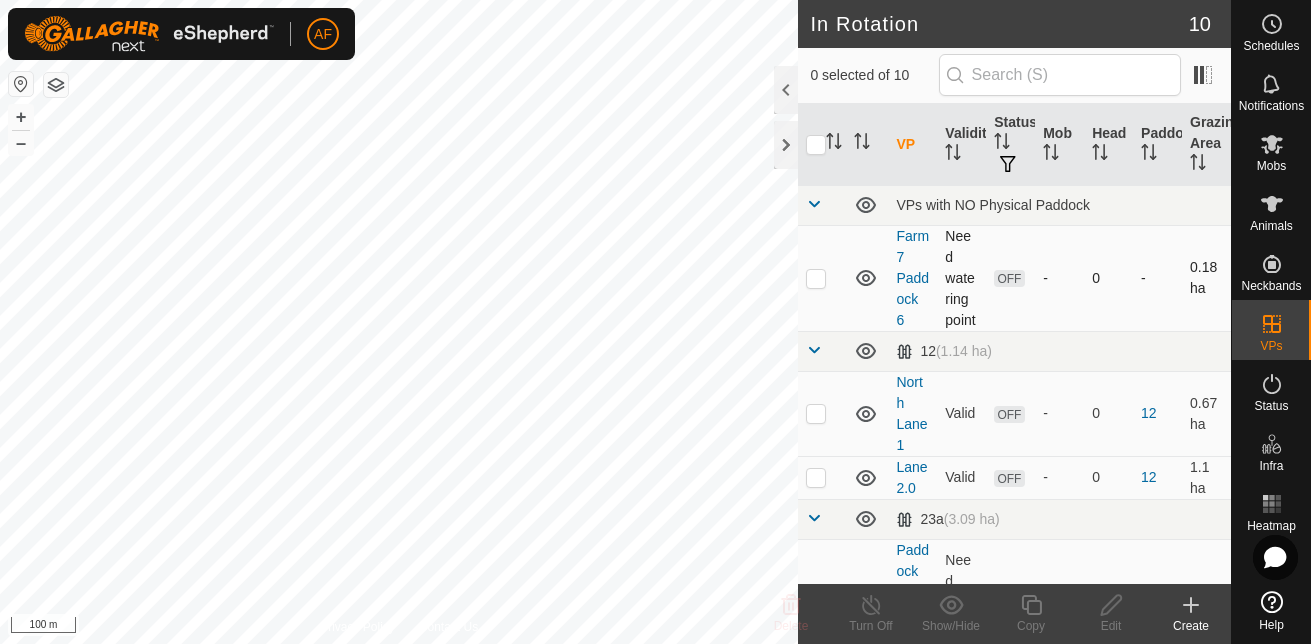 click at bounding box center (816, 278) 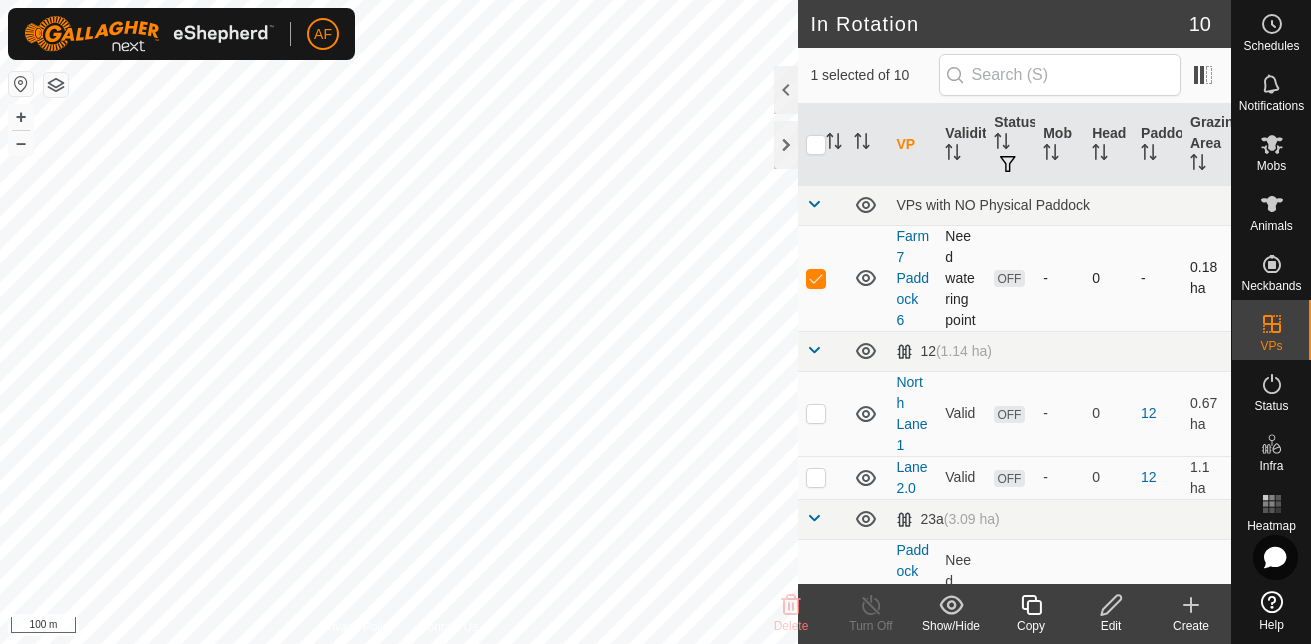 click at bounding box center (816, 278) 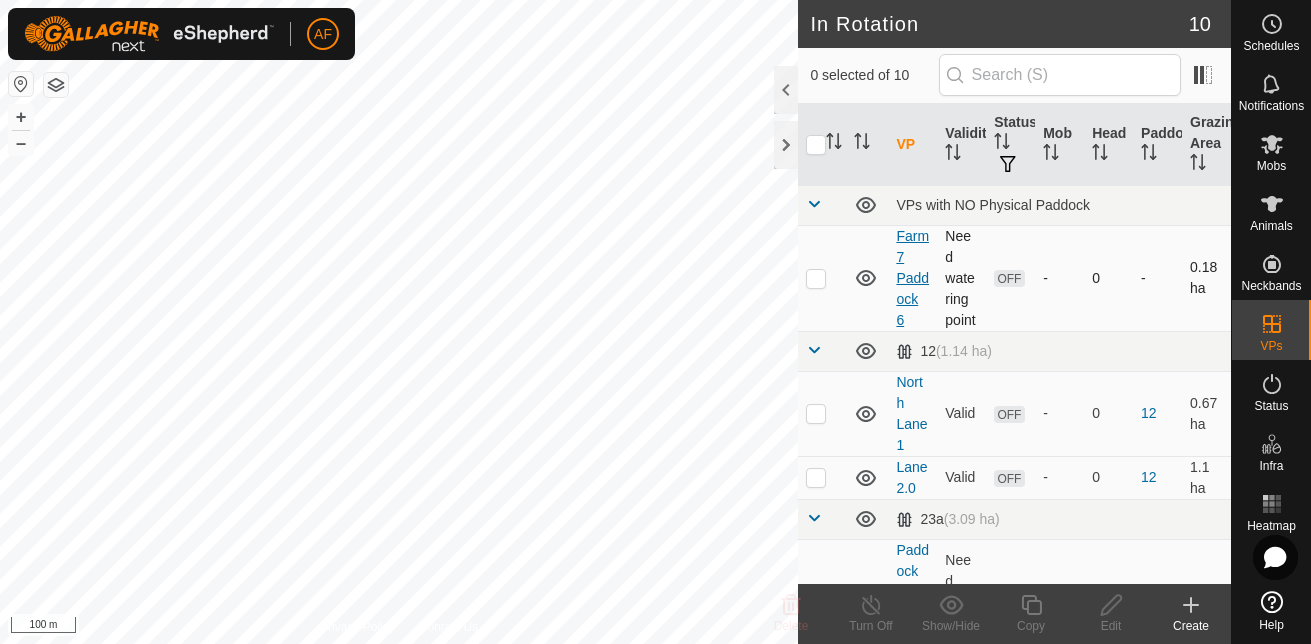 click on "Farm 7 Paddock 6" at bounding box center (912, 278) 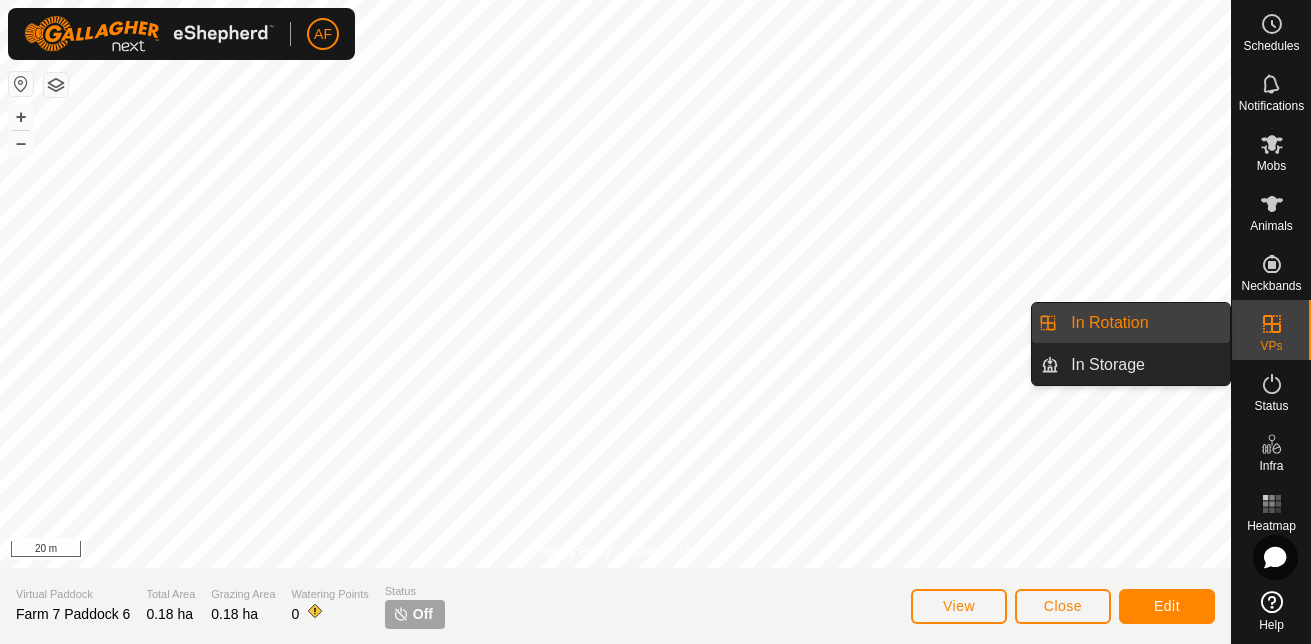 click on "In Rotation" at bounding box center (1144, 323) 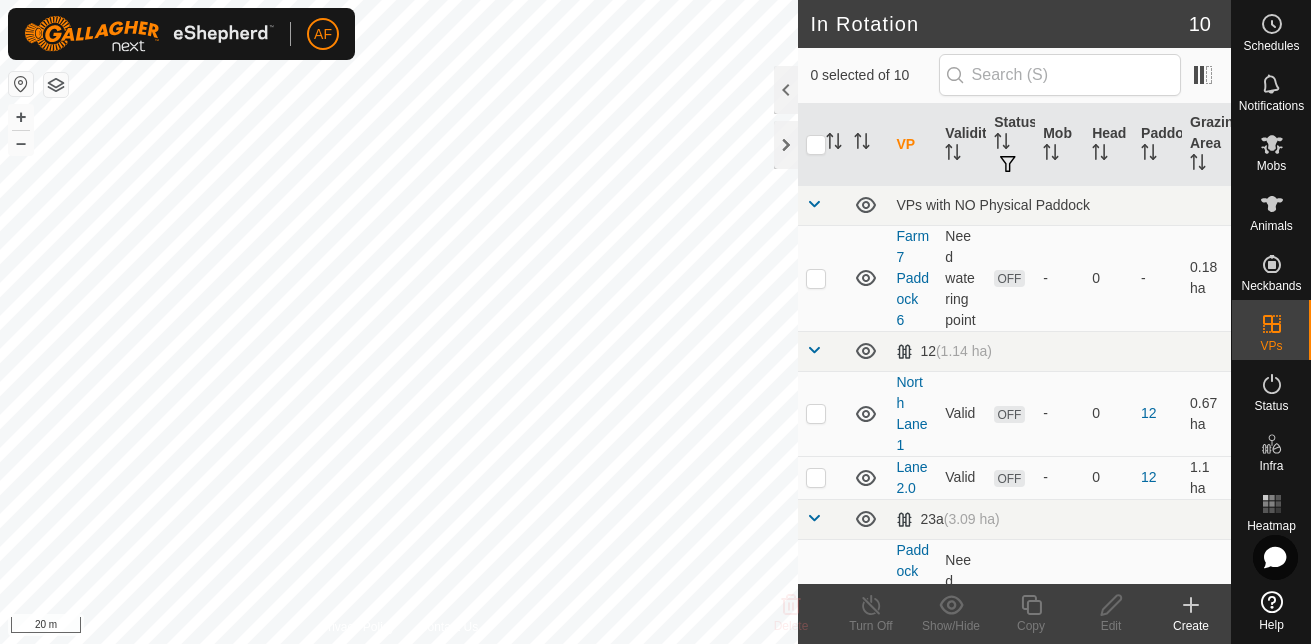 click 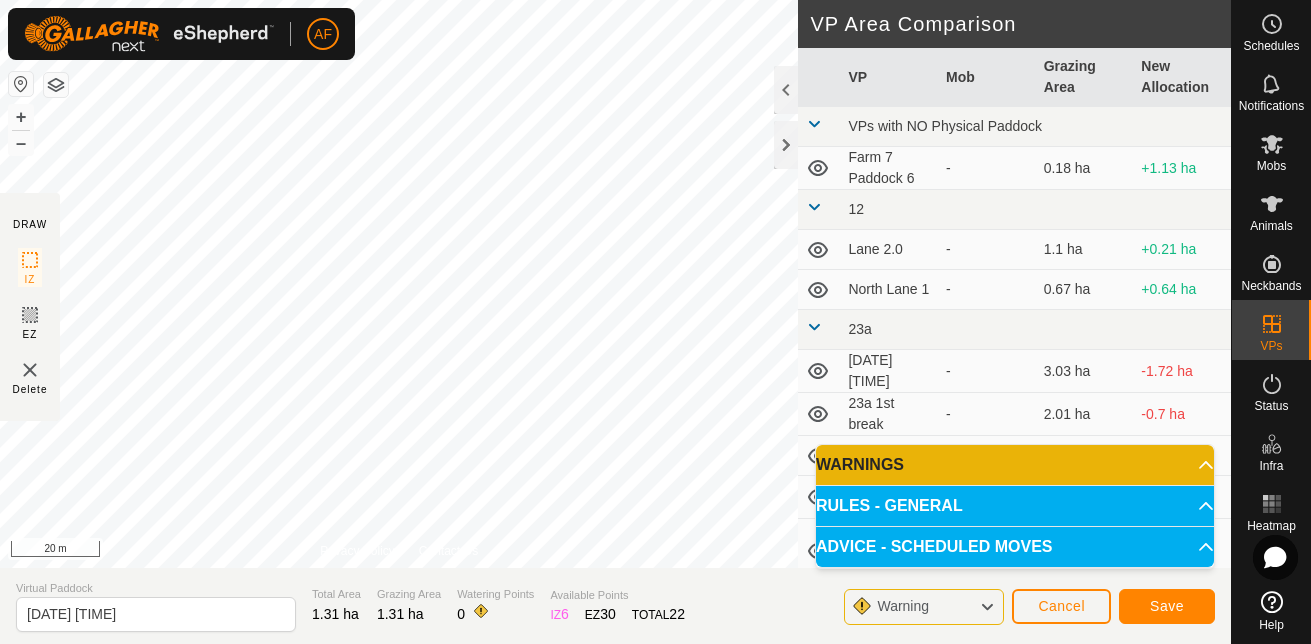 click on "AF Schedules Notifications Mobs Animals Neckbands VPs Status Infra Heatmap Help DRAW IZ EZ Delete Privacy Policy Contact Us + – ⇧ i 20 m VP Area Comparison     VP   Mob   Grazing Area   New Allocation  VPs with NO Physical Paddock  Farm 7 Paddock 6  -  0.18 ha  +1.13 ha 12  Lane 2.0  -  1.1 ha  +0.21 ha  North Lane 1  -  0.67 ha  +0.64 ha 23a  [DATE] [TIME]  -  3.03 ha  -1.72 ha  23a 1st break  -  2.01 ha  -0.7 ha  23a break 3  -  2.76 ha  -1.45 ha  East boundary  -  2.41 ha  -1.1 ha  Paddock 23a last break  -  3 ha  -1.69 ha 4(1)  Paddock 4   Bulls   3.82 ha  -2.51 ha  Total rough block   Bulls   0.44 ha  +0.87 ha Virtual Paddock [DATE] [TIME] Total Area 1.31 ha Grazing Area 1.31 ha Watering Points 0 Available Points  IZ   6  EZ  30  TOTAL   22 Warning Cancel Save
WARNINGS There are  no watering points  within the VP. RULES - GENERAL To make a VP valid for activation, it must meet the following requirements: No sharp corners: Each  IZ 4 points . Each  EZ 5 points . Boundaries: ." at bounding box center [655, 322] 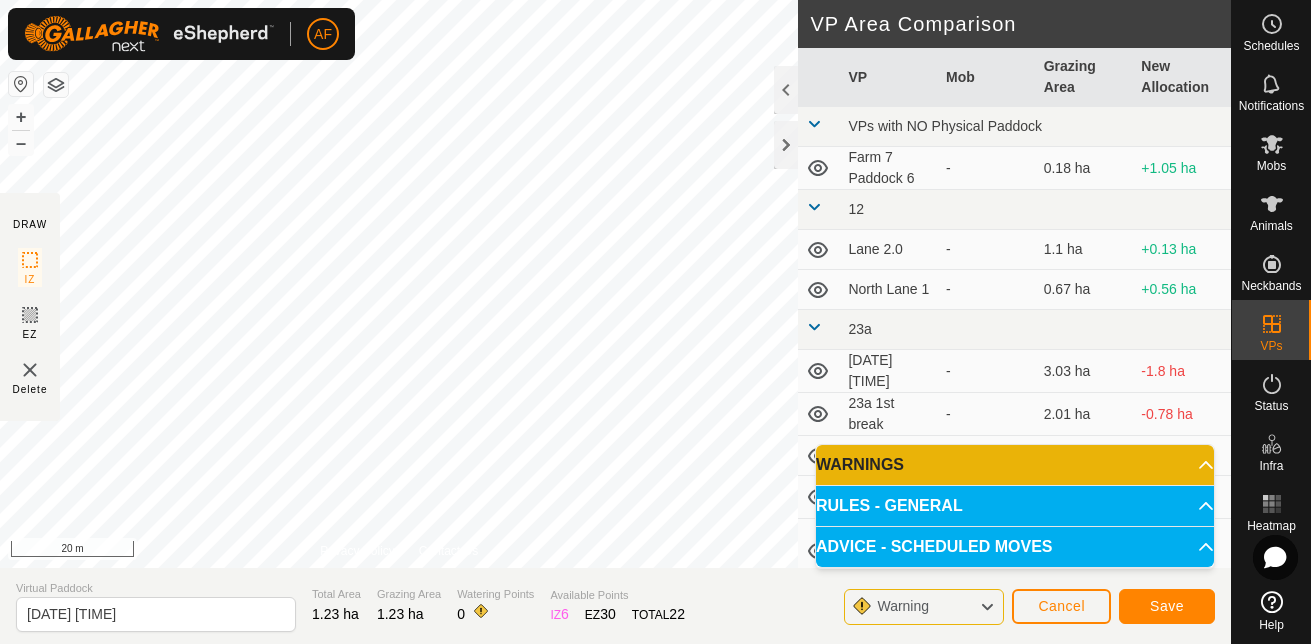 click on "AF Schedules Notifications Mobs Animals Neckbands VPs Status Infra Heatmap Help DRAW IZ EZ Delete Privacy Policy Contact Us IZ interior angle must be larger than 80°  (Current: 61.3°) . + – ⇧ i 20 m VP Area Comparison     VP   Mob   Grazing Area   New Allocation  VPs with NO Physical Paddock  Farm 7 Paddock 6  -  0.18 ha  +1.05 ha 12  Lane 2.0  -  1.1 ha  +0.13 ha  North Lane 1  -  0.67 ha  +0.56 ha 23a  [DATE] [TIME]  -  3.03 ha  -1.8 ha  23a 1st break  -  2.01 ha  -0.78 ha  23a break 3  -  2.76 ha  -1.53 ha  East boundary  -  2.41 ha  -1.18 ha  Paddock 23a last break  -  3 ha  -1.77 ha 4(1)  Paddock 4   Bulls   3.82 ha  -2.59 ha  Total rough block   Bulls   0.44 ha  +0.79 ha Virtual Paddock [DATE] [TIME] Total Area 1.23 ha Grazing Area 1.23 ha Watering Points 0 Available Points  IZ   6  EZ  30  TOTAL   22 Warning Cancel Save
WARNINGS There are  no watering points  within the VP. RULES - GENERAL To make a VP valid for activation, it must meet the following requirements: Each" at bounding box center (655, 322) 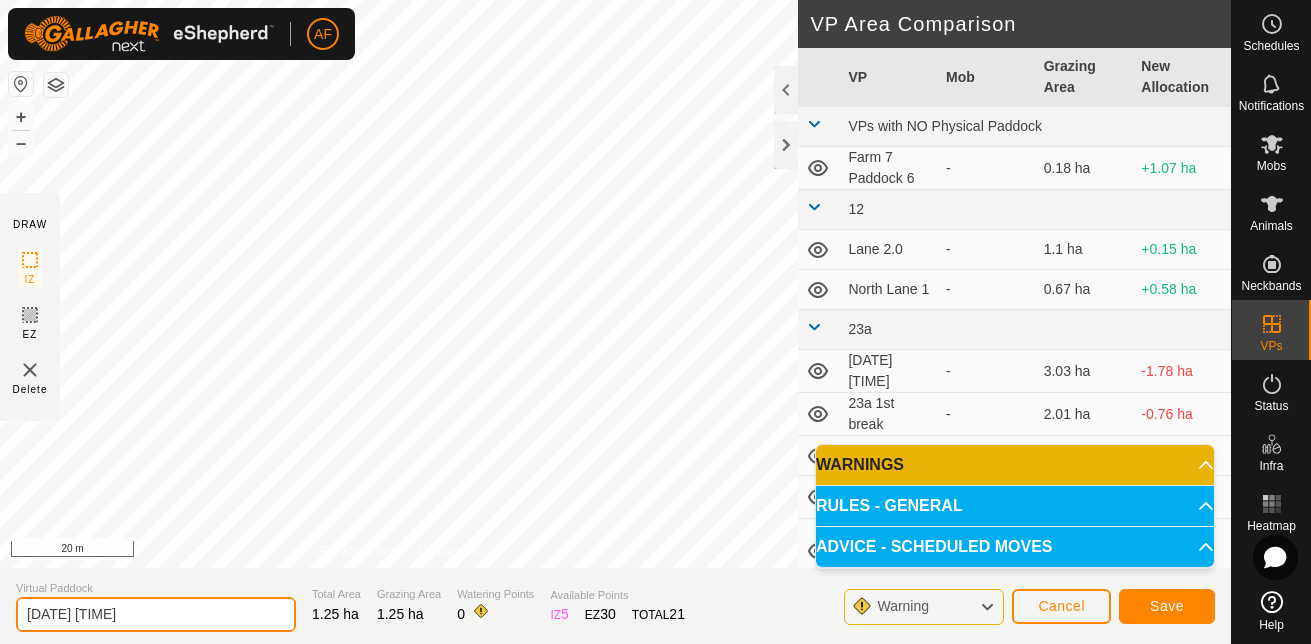 drag, startPoint x: 216, startPoint y: 617, endPoint x: 6, endPoint y: 624, distance: 210.11664 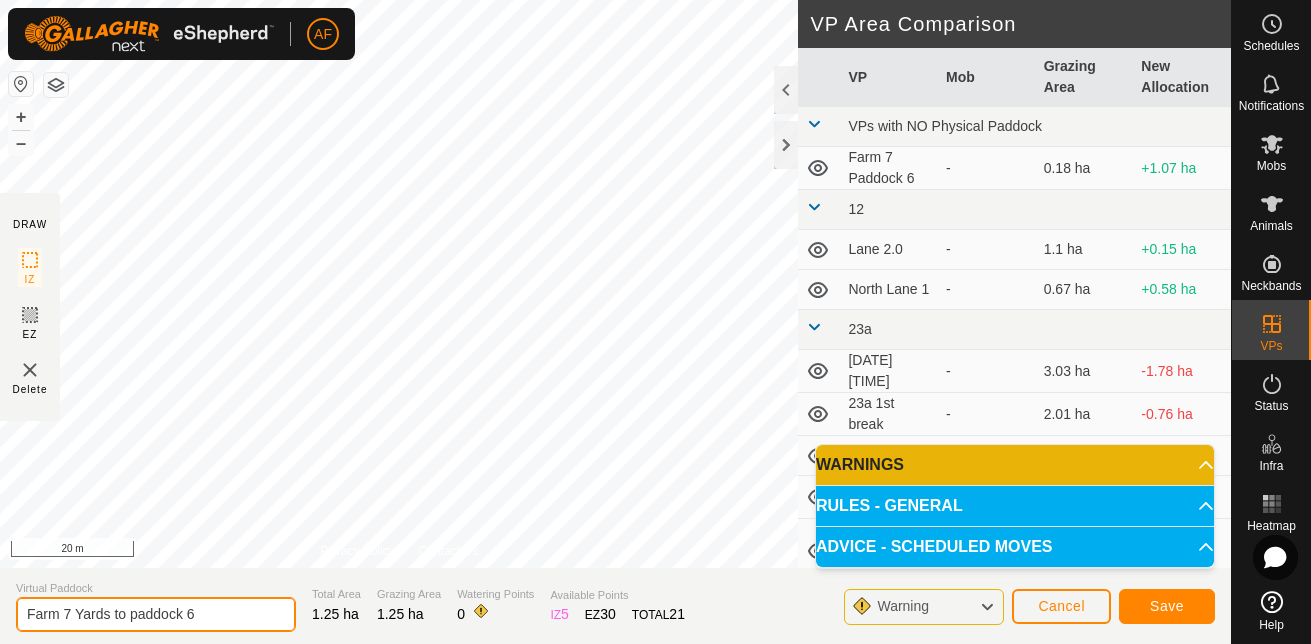 click on "Farm 7 Yards to paddock 6" 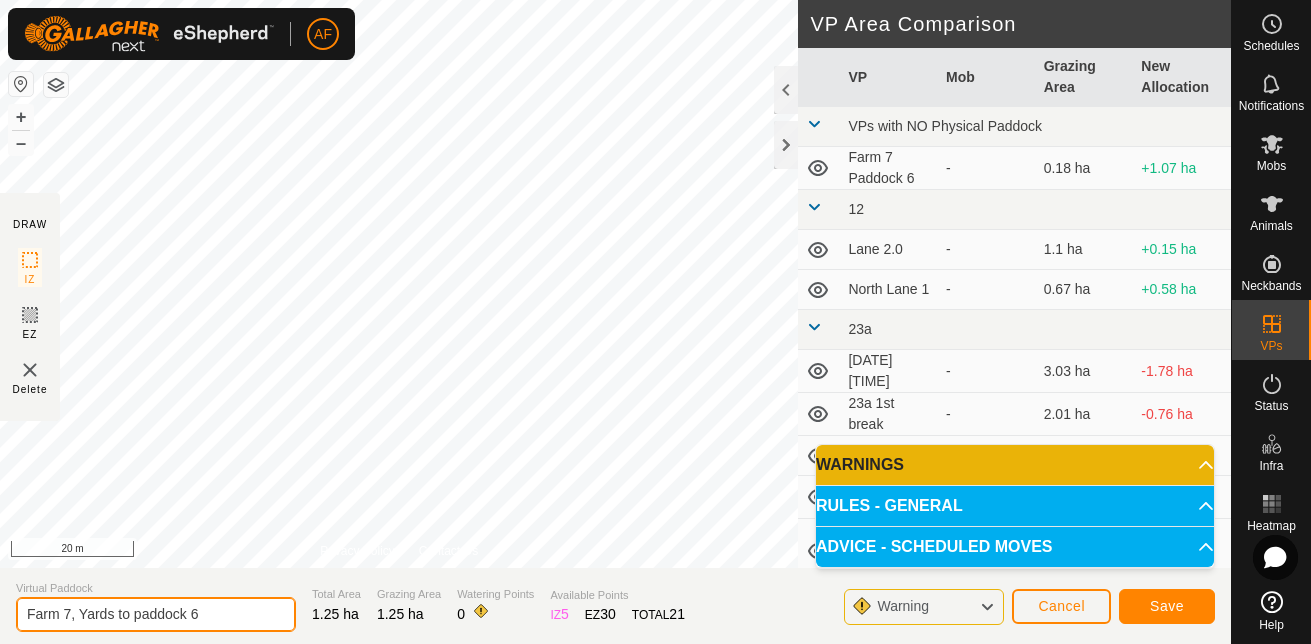 type on "Farm 7, Yards to paddock 6" 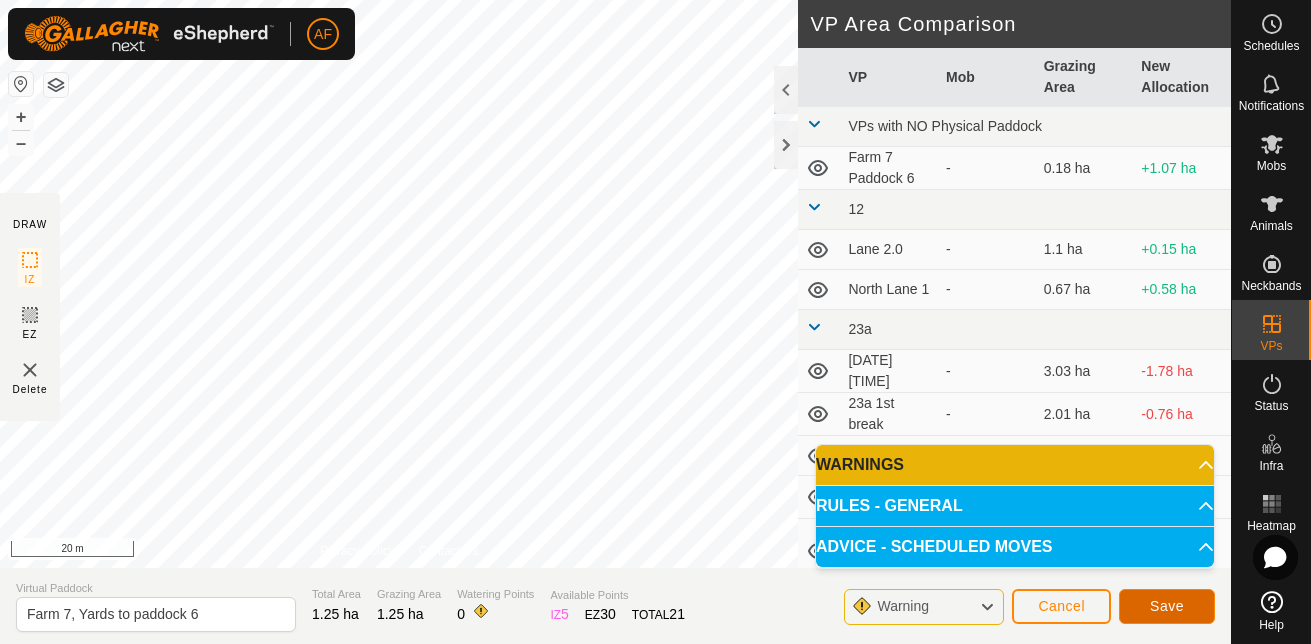 click on "Save" 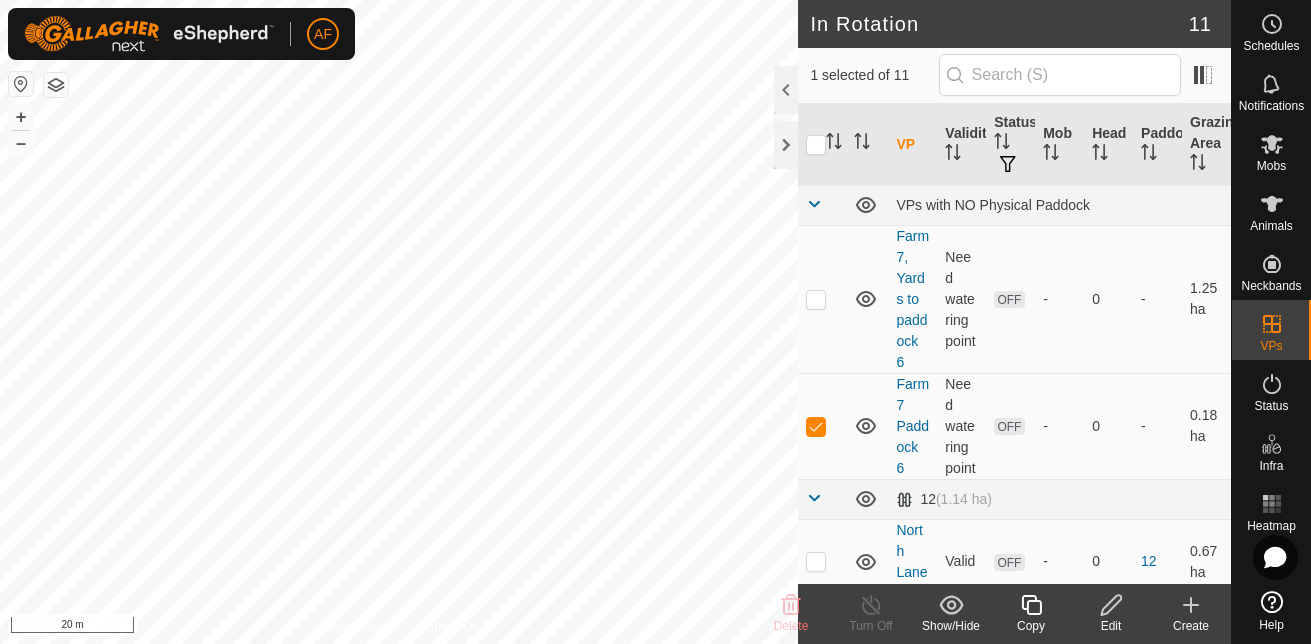 click 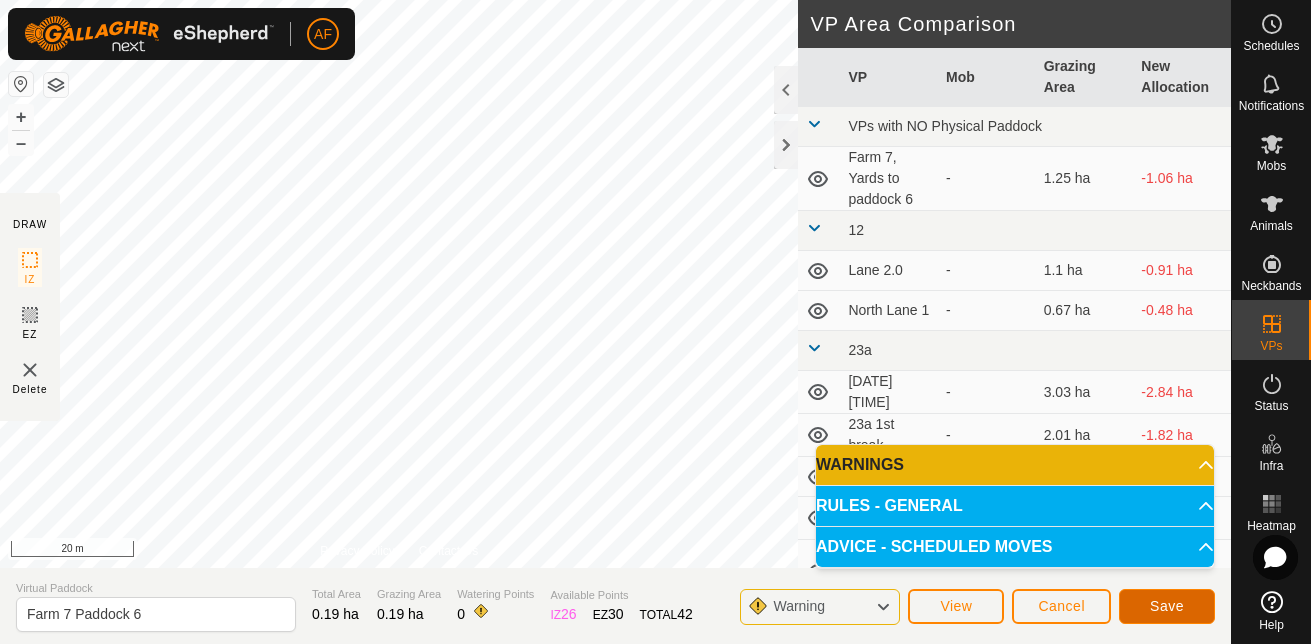 click on "Save" 